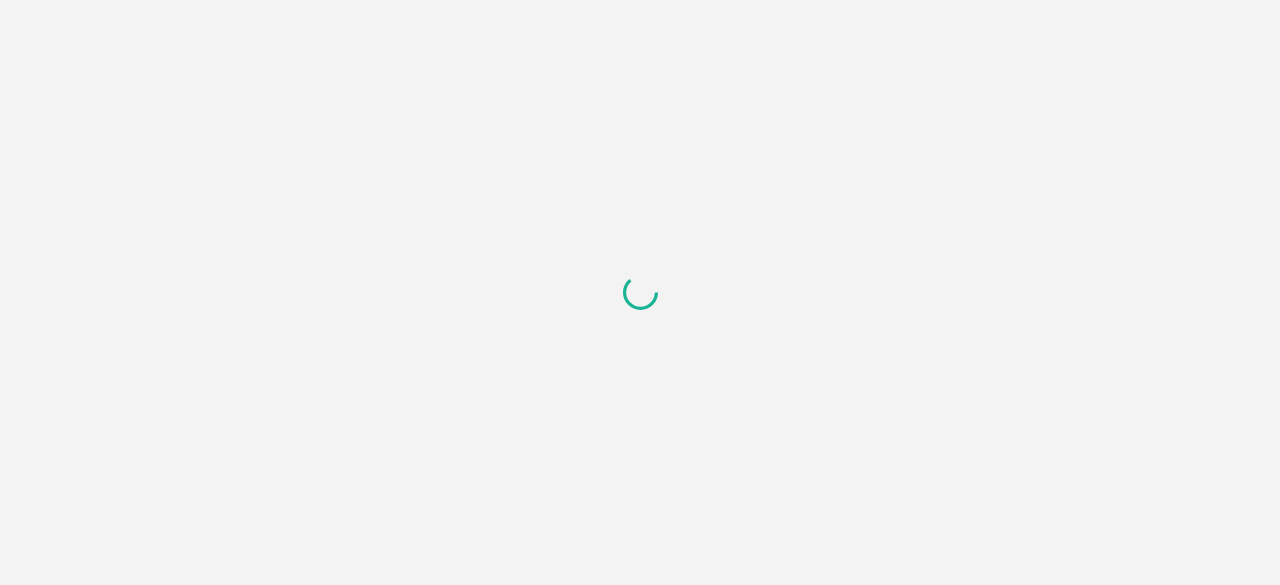scroll, scrollTop: 0, scrollLeft: 0, axis: both 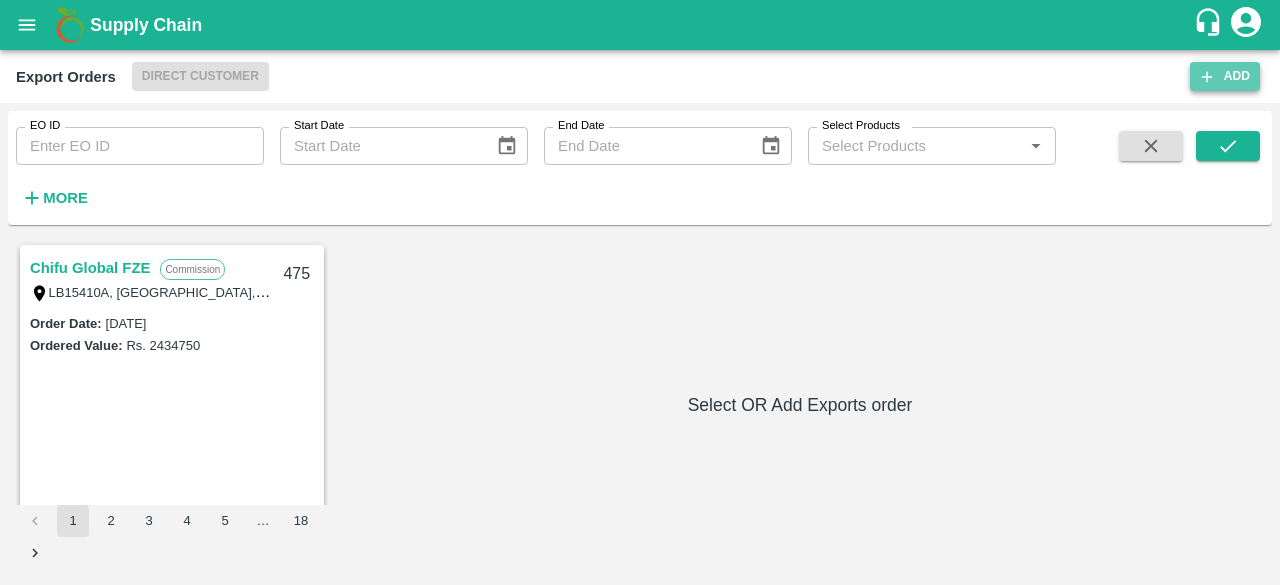 click on "Add" at bounding box center [1225, 76] 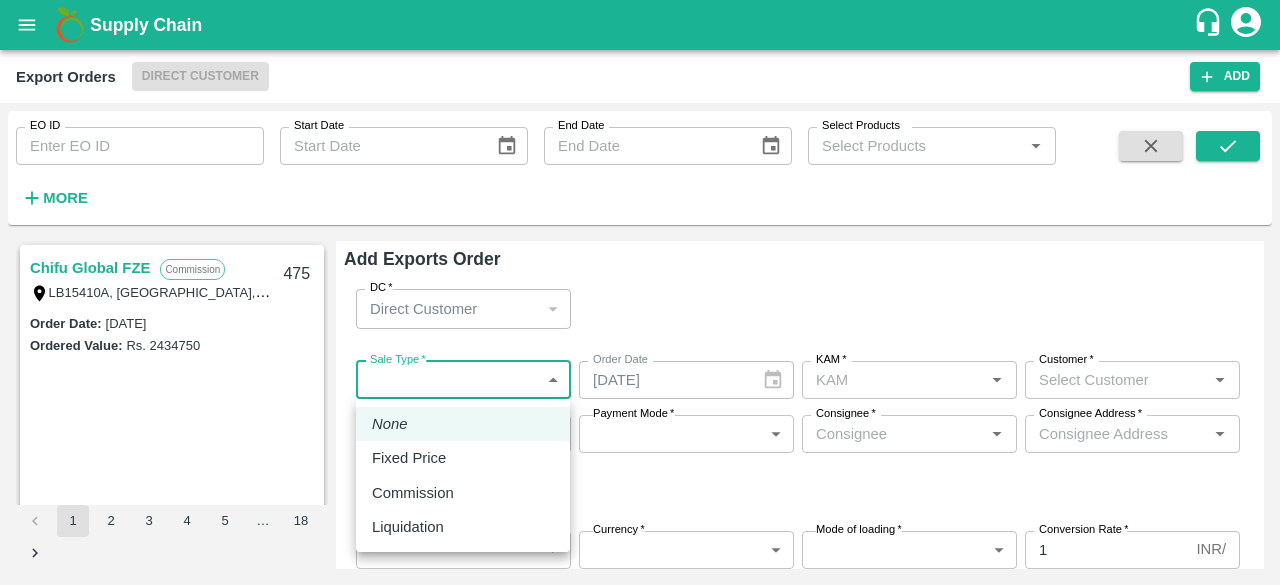 click on "Supply Chain Export Orders Direct Customer Add EO ID EO ID Start Date Start Date End Date End Date Select Products Select Products   * More Chifu Global FZE Commission LB15410A, [GEOGRAPHIC_DATA] 475 Order Date : [DATE] Ordered Value: Rs.   2434750 Chifu Global FZE Fixed Price LB15410A, [GEOGRAPHIC_DATA], [GEOGRAPHIC_DATA], [GEOGRAPHIC_DATA] 473 Order Date : [DATE] Ordered Value: Rs.   4314219 Chifu Global FZE Commission LB15410A, [GEOGRAPHIC_DATA] 472 Order Date : [DATE] Ordered Value: Rs.   1366880 Chifu Global FZE Commission LB15410A, [GEOGRAPHIC_DATA], [GEOGRAPHIC_DATA] 471 Order Date : [DATE] Ordered Value: Rs.   4349070.44 ABUSEEDO TRADING L.L.C Fixed Price Shop No.43, ,Wholesale Building No. 2 Central Fruit and Vegetable Market, [STREET_ADDRESS] Order Date : [DATE] Ordered Value: Rs.   29500548 Fixed Price 469 :" at bounding box center (640, 292) 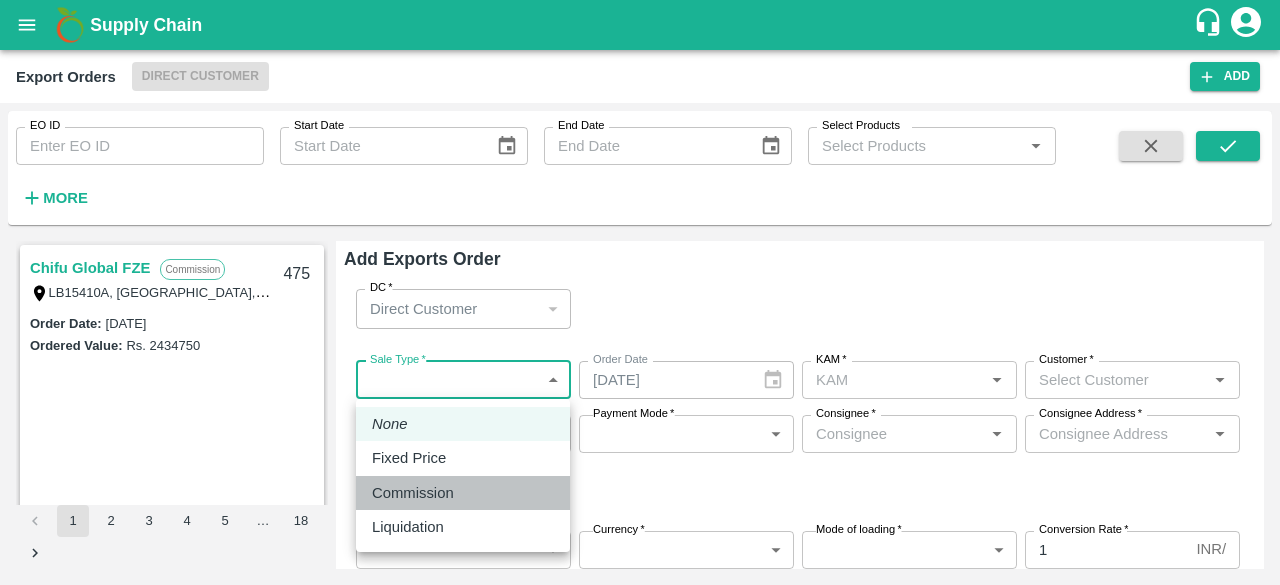 click on "Commission" at bounding box center (413, 493) 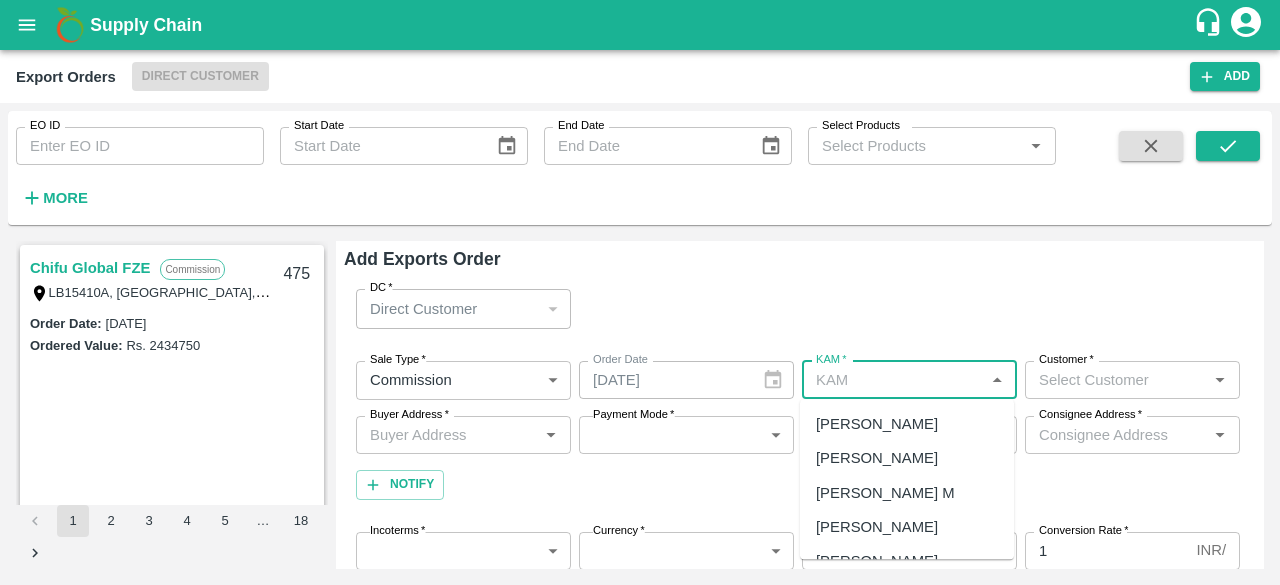 click on "KAM   *" at bounding box center (893, 380) 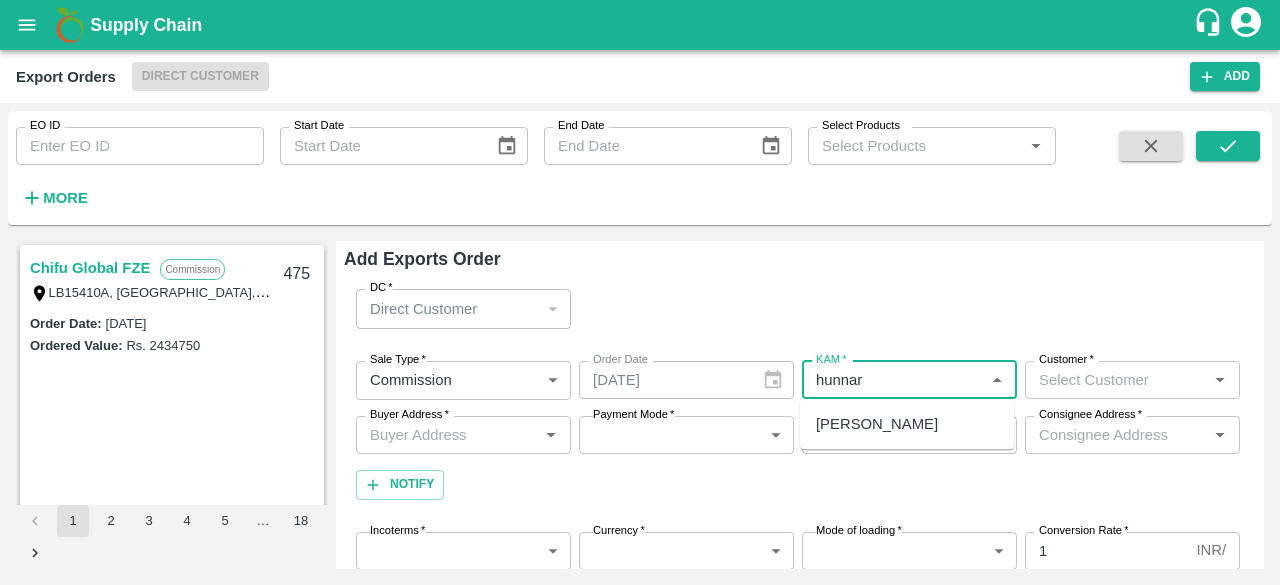click on "[PERSON_NAME]" at bounding box center (877, 424) 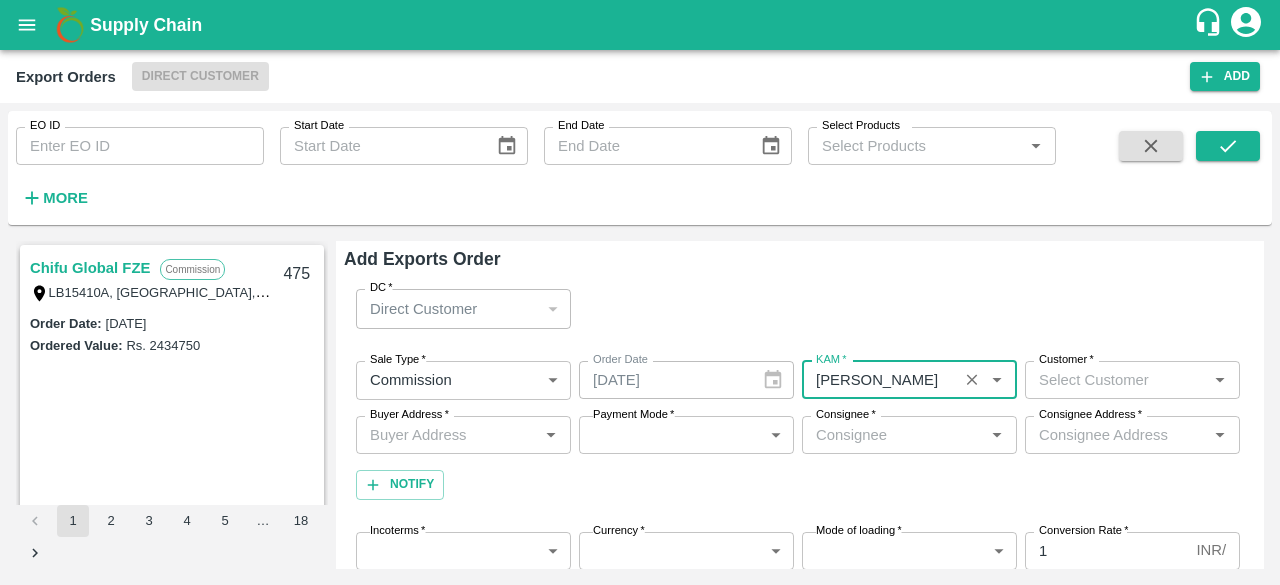 type on "[PERSON_NAME]" 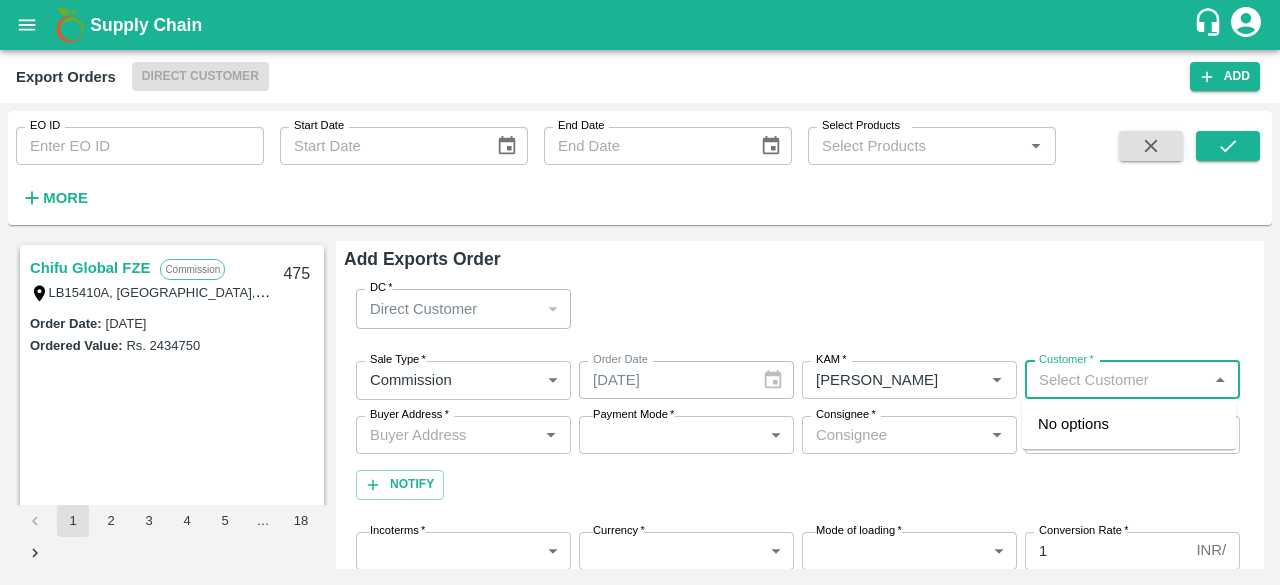 click on "Customer   *" at bounding box center [1116, 380] 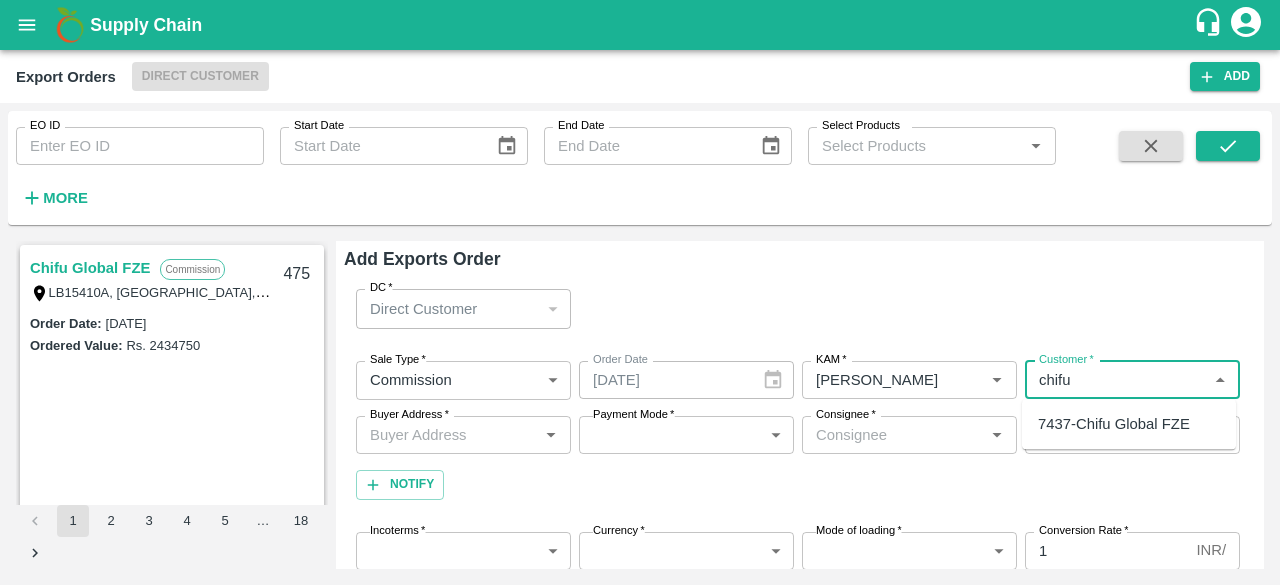 click on "7437-Chifu Global FZE" at bounding box center [1114, 424] 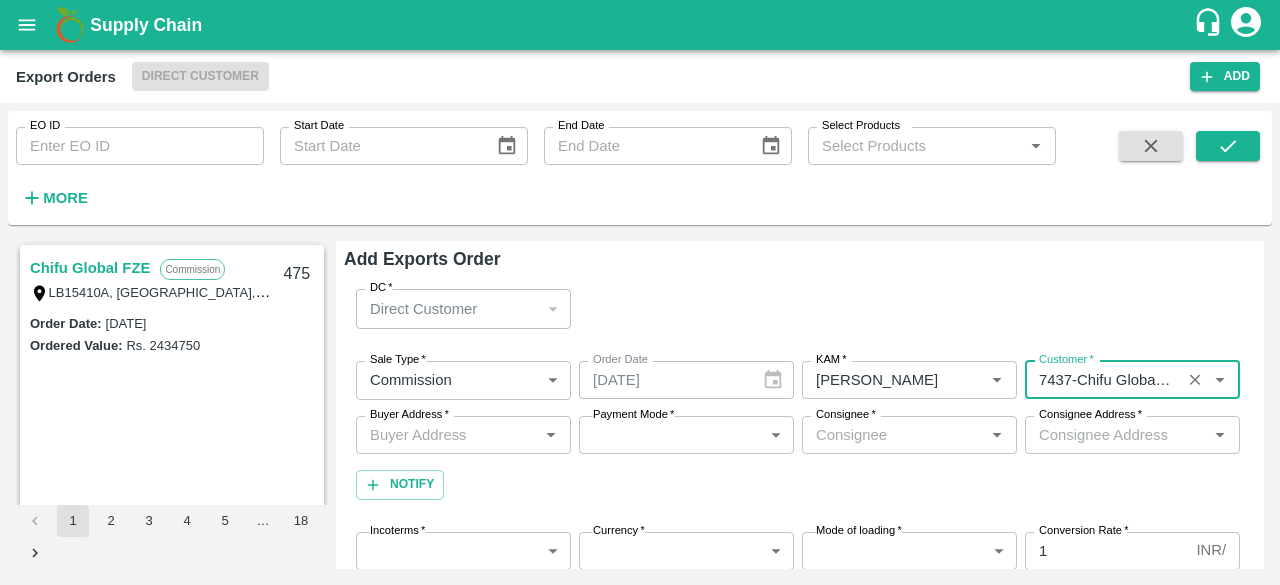 type on "7437-Chifu Global FZE" 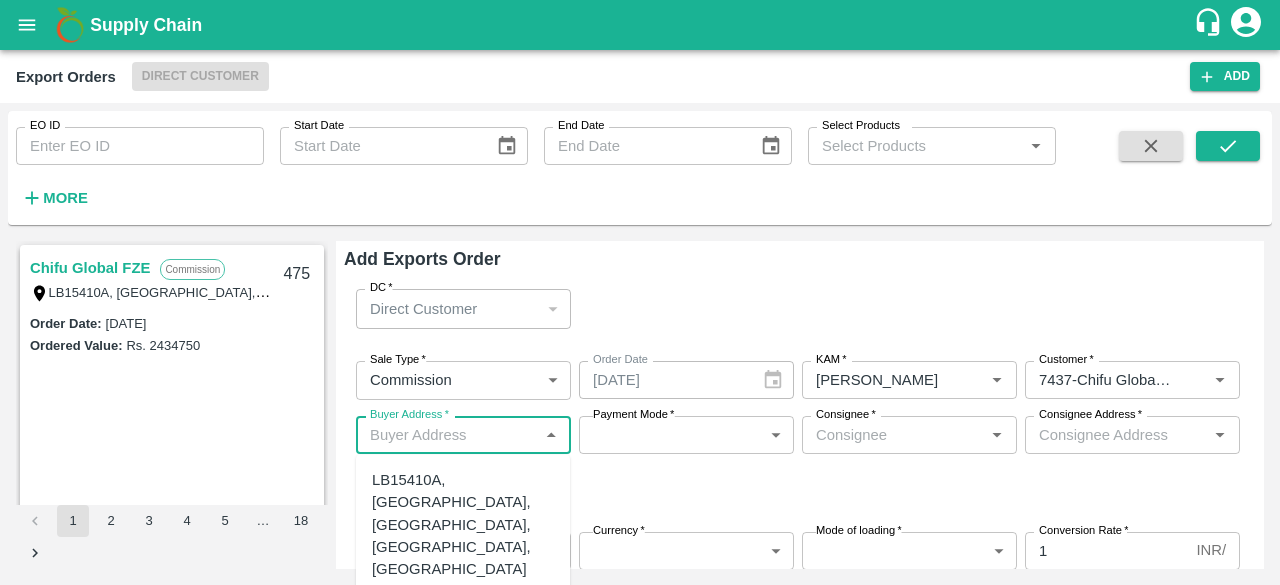 click on "Supply Chain Export Orders Direct Customer Add EO ID EO ID Start Date Start Date End Date End Date Select Products Select Products   * More Chifu Global FZE Commission LB15410A, [GEOGRAPHIC_DATA] 475 Order Date : [DATE] Ordered Value: Rs.   2434750 Chifu Global FZE Fixed Price LB15410A, [GEOGRAPHIC_DATA], [GEOGRAPHIC_DATA], [GEOGRAPHIC_DATA] 473 Order Date : [DATE] Ordered Value: Rs.   4314219 Chifu Global FZE Commission LB15410A, [GEOGRAPHIC_DATA] 472 Order Date : [DATE] Ordered Value: Rs.   1366880 Chifu Global FZE Commission LB15410A, [GEOGRAPHIC_DATA], [GEOGRAPHIC_DATA] 471 Order Date : [DATE] Ordered Value: Rs.   4349070.44 ABUSEEDO TRADING L.L.C Fixed Price Shop No.43, ,Wholesale Building No. 2 Central Fruit and Vegetable Market, [STREET_ADDRESS] Order Date : [DATE] Ordered Value: Rs.   29500548 Fixed Price 469 :" at bounding box center [640, 292] 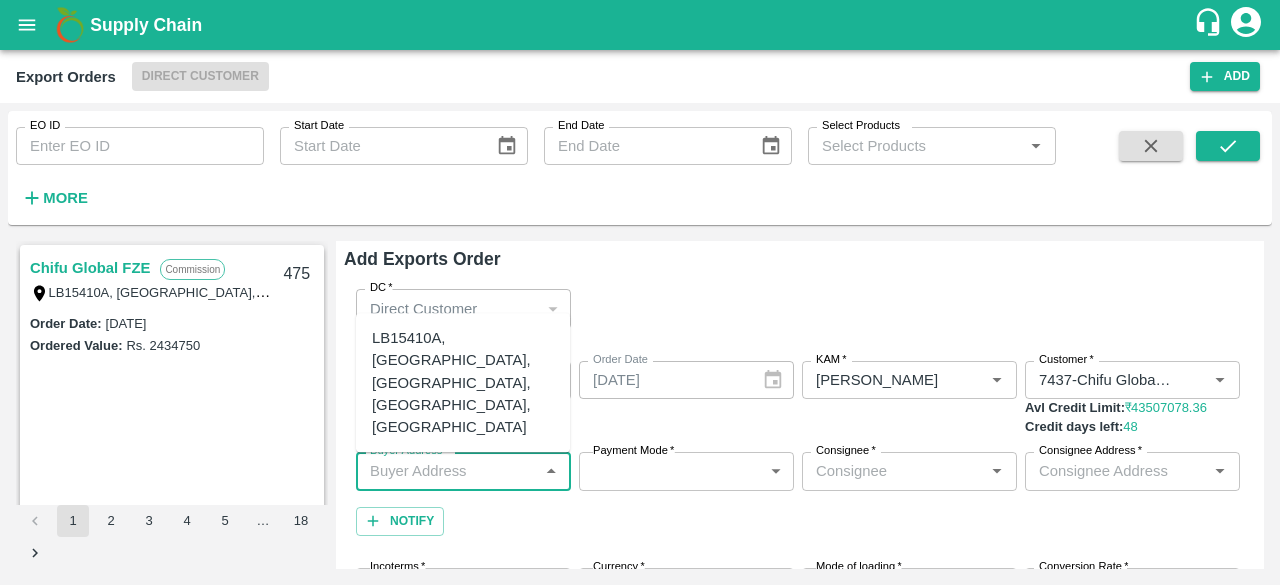 click on "LB15410A, [GEOGRAPHIC_DATA], [GEOGRAPHIC_DATA], [GEOGRAPHIC_DATA], [GEOGRAPHIC_DATA]" at bounding box center (463, 382) 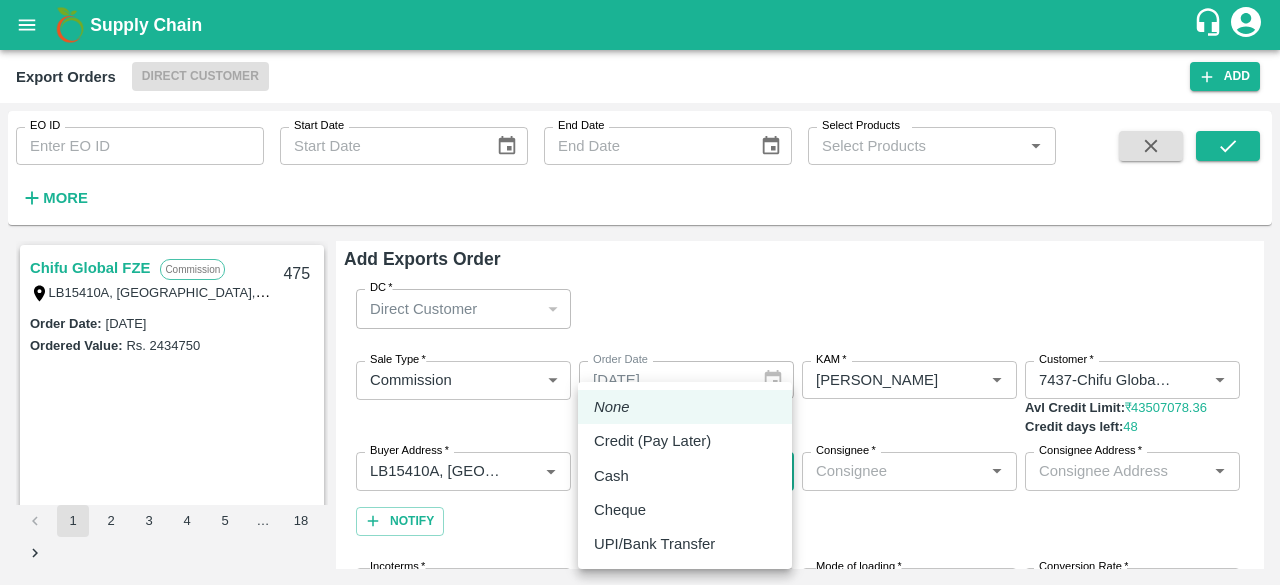 click on "Supply Chain Export Orders Direct Customer Add EO ID EO ID Start Date Start Date End Date End Date Select Products Select Products   * More Chifu Global FZE Commission LB15410A, [GEOGRAPHIC_DATA] 475 Order Date : [DATE] Ordered Value: Rs.   2434750 Chifu Global FZE Fixed Price LB15410A, [GEOGRAPHIC_DATA], [GEOGRAPHIC_DATA], [GEOGRAPHIC_DATA] 473 Order Date : [DATE] Ordered Value: Rs.   4314219 Chifu Global FZE Commission LB15410A, [GEOGRAPHIC_DATA] 472 Order Date : [DATE] Ordered Value: Rs.   1366880 Chifu Global FZE Commission LB15410A, [GEOGRAPHIC_DATA], [GEOGRAPHIC_DATA] 471 Order Date : [DATE] Ordered Value: Rs.   4349070.44 ABUSEEDO TRADING L.L.C Fixed Price Shop No.43, ,Wholesale Building No. 2 Central Fruit and Vegetable Market, [STREET_ADDRESS] Order Date : [DATE] Ordered Value: Rs.   29500548 Fixed Price 469 :" at bounding box center [640, 292] 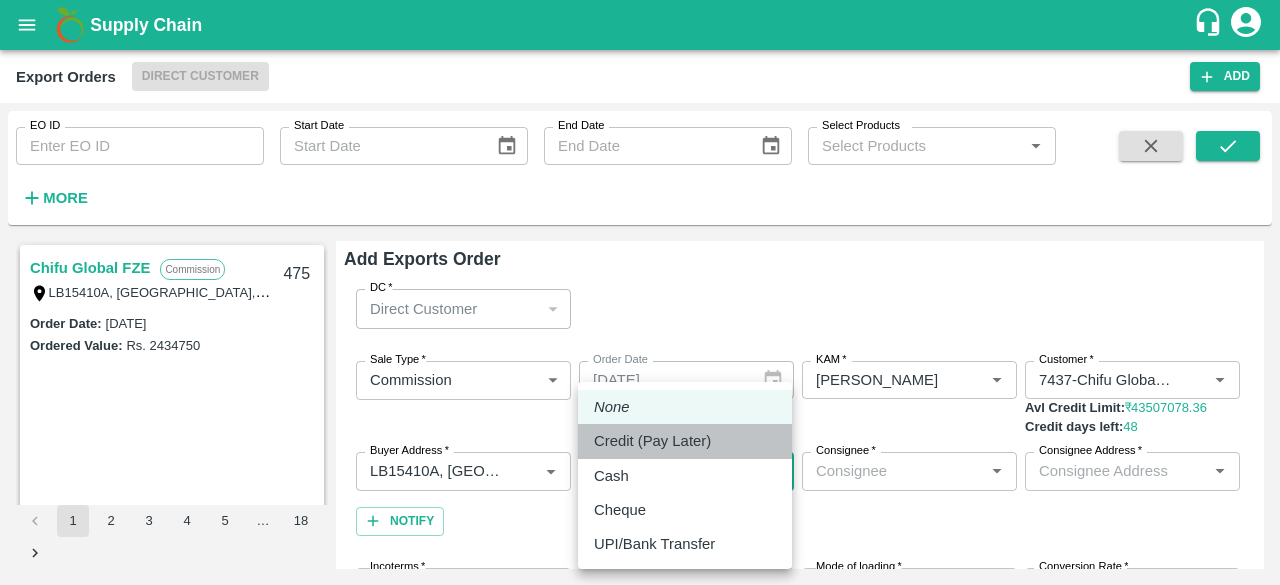 click on "Credit (Pay Later)" at bounding box center (652, 441) 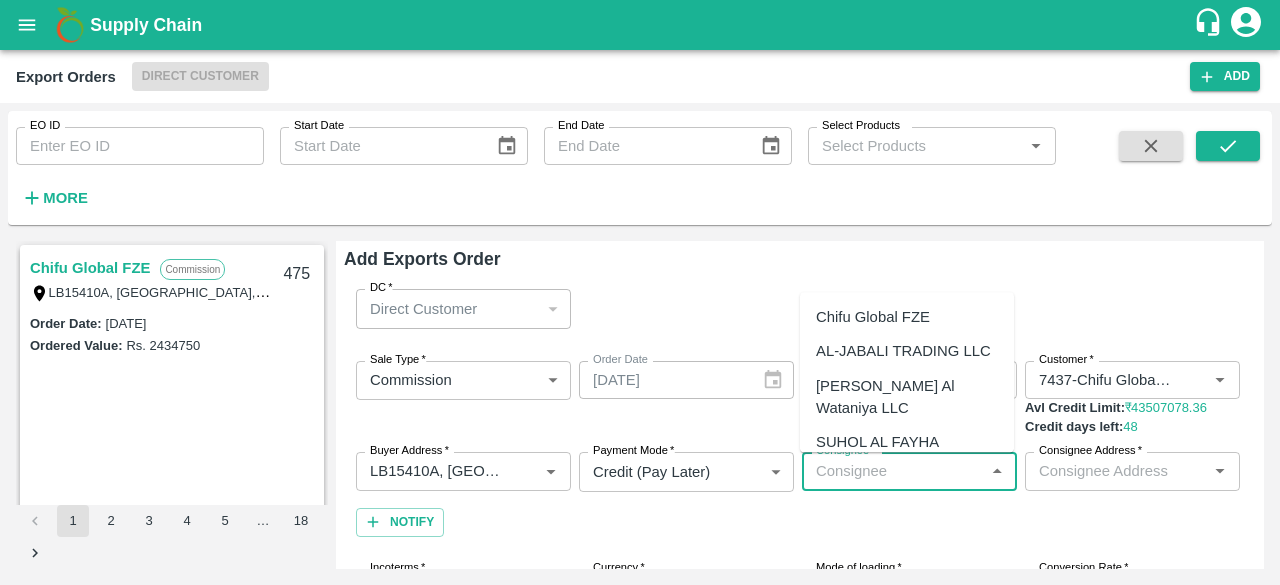 click on "Consignee   *" at bounding box center (893, 471) 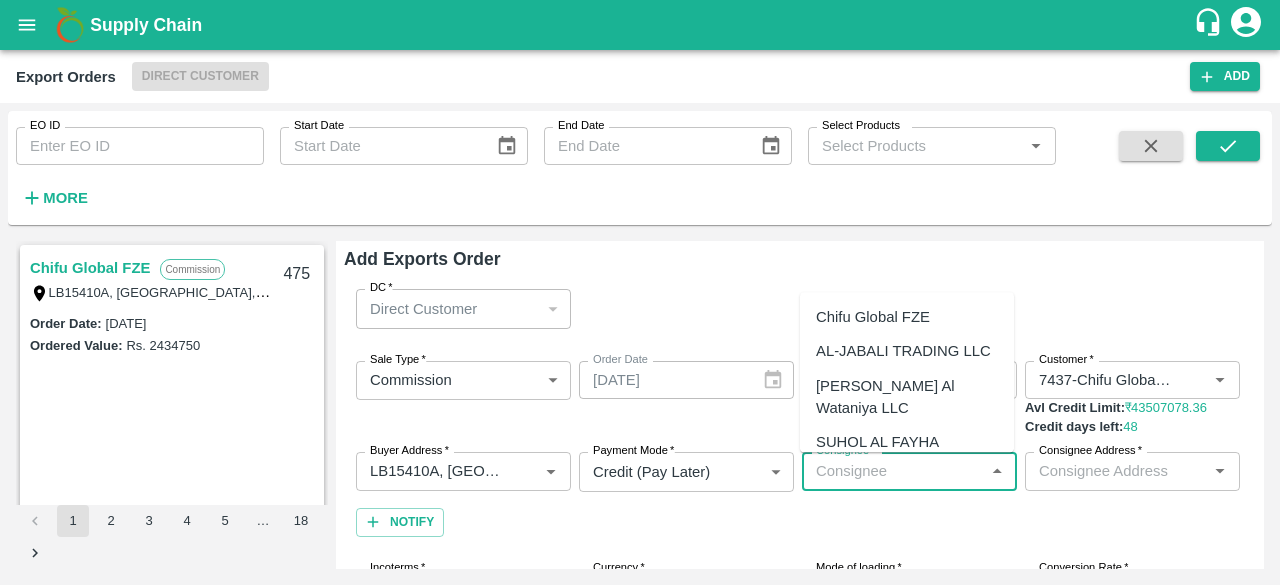 click on "Chifu Global FZE" at bounding box center [873, 317] 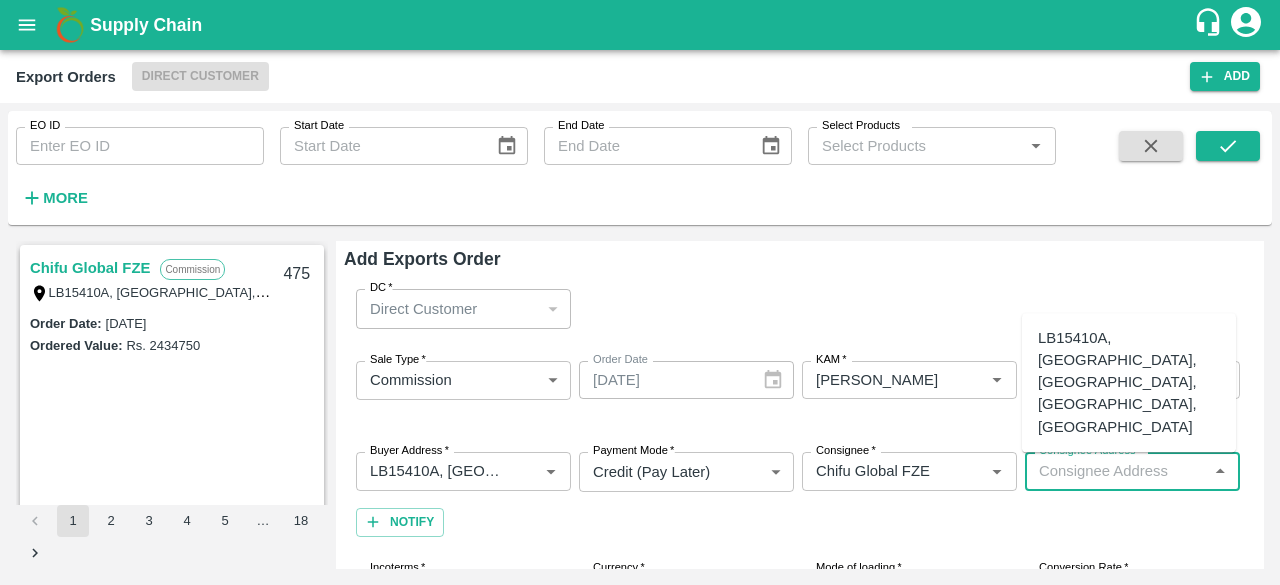 click on "Consignee Address   *" at bounding box center (1116, 471) 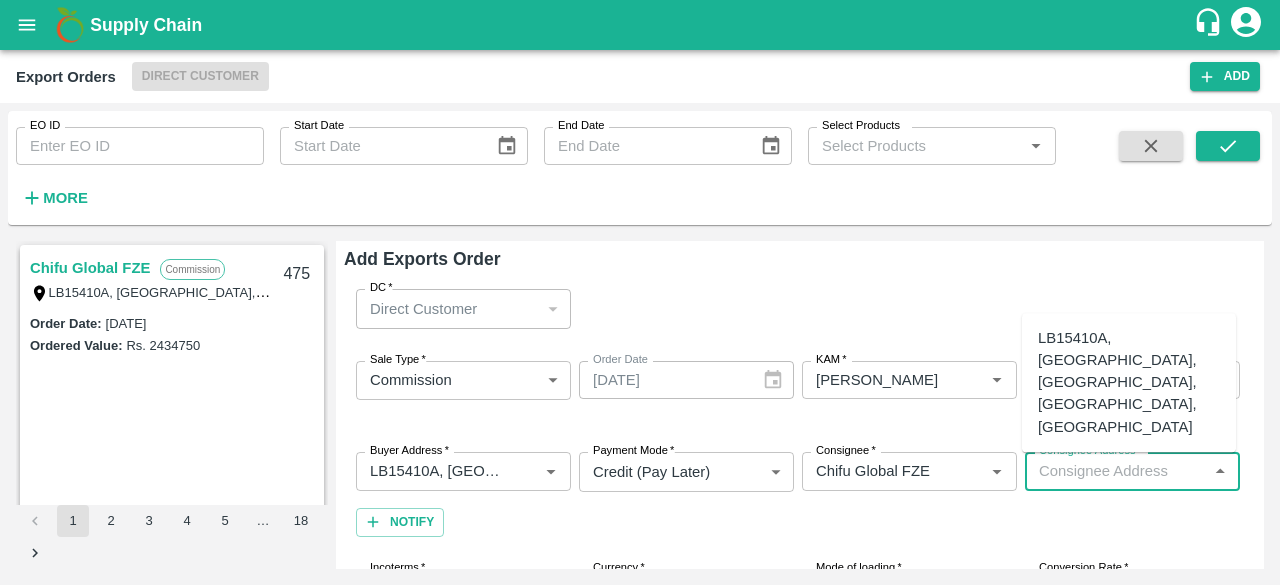 click on "LB15410A, [GEOGRAPHIC_DATA], [GEOGRAPHIC_DATA], [GEOGRAPHIC_DATA], [GEOGRAPHIC_DATA]" at bounding box center (1129, 382) 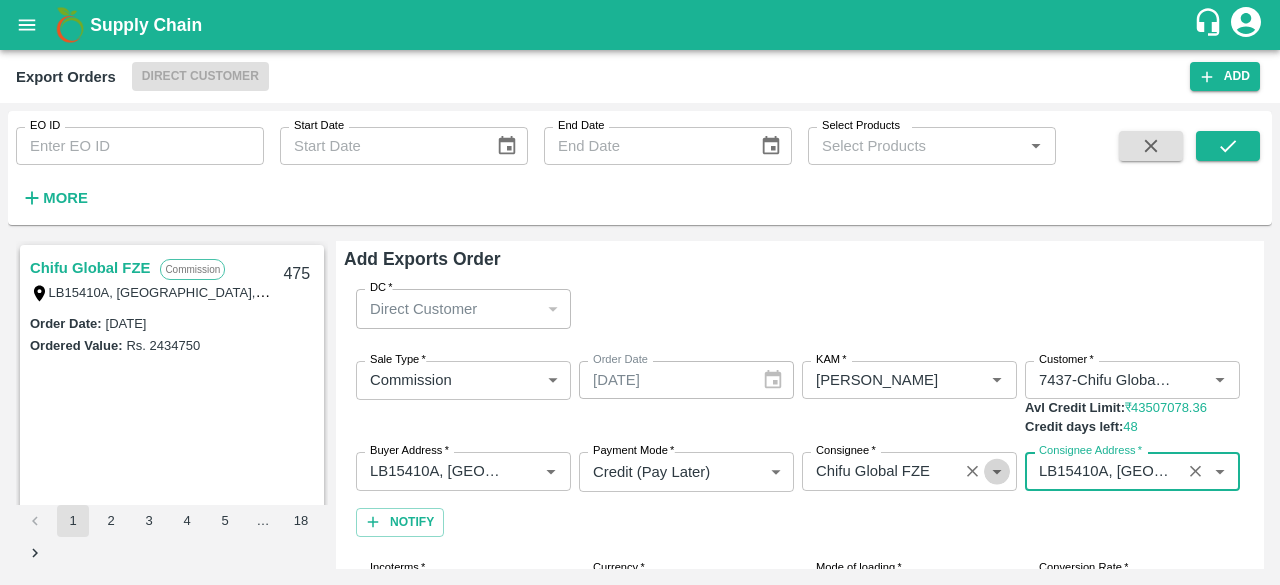 click 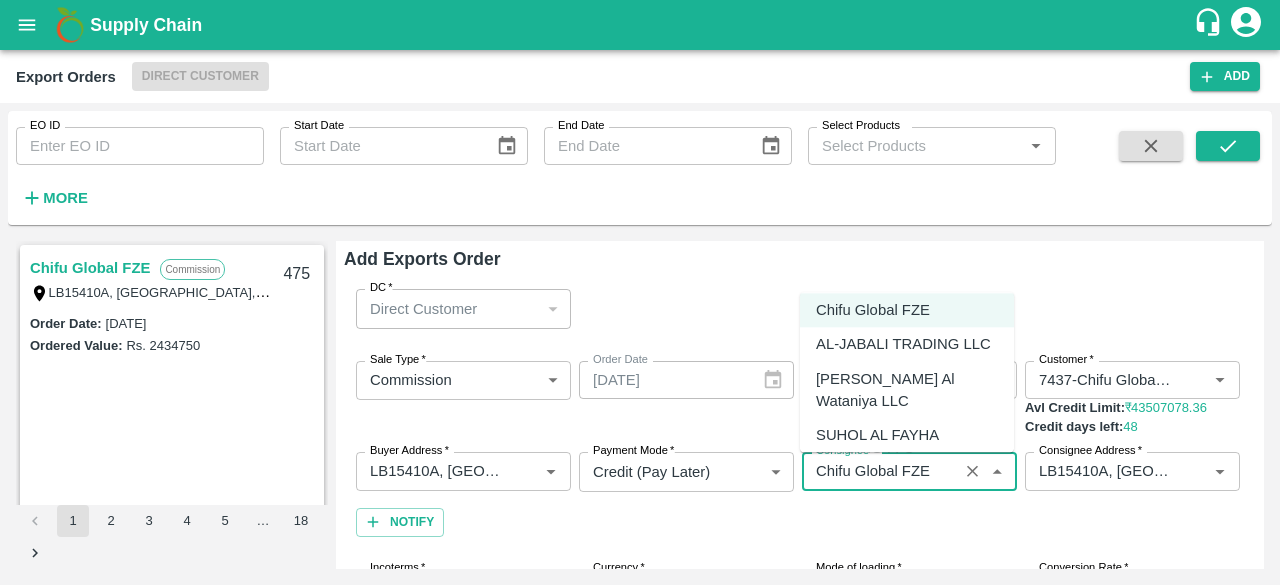 scroll, scrollTop: 0, scrollLeft: 0, axis: both 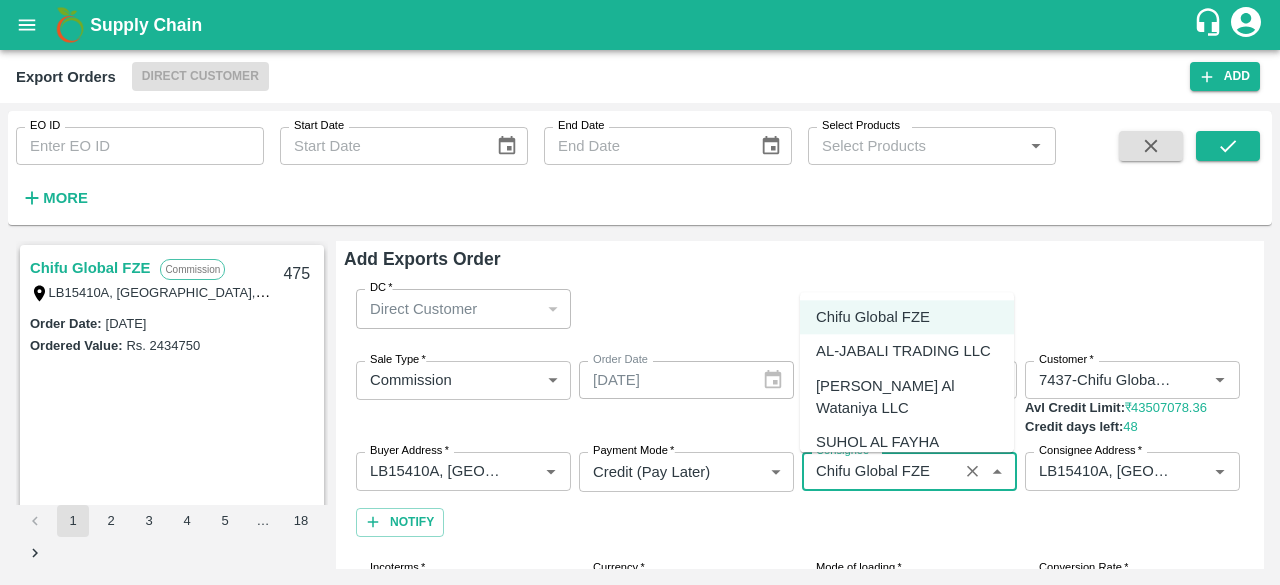 click on "Sale Type   * Commission 2 Sale Type Order Date [DATE] Order Date KAM   * KAM   * Customer   * Customer   * Avl Credit Limit:  ₹ 43507078.36 Credit days left:  48 Buyer Address   * Buyer Address   * Payment Mode   * Credit (Pay Later) credit Payment Mode Consignee   * Consignee   * Consignee Address   * Consignee Address   * Notify" at bounding box center (800, 449) 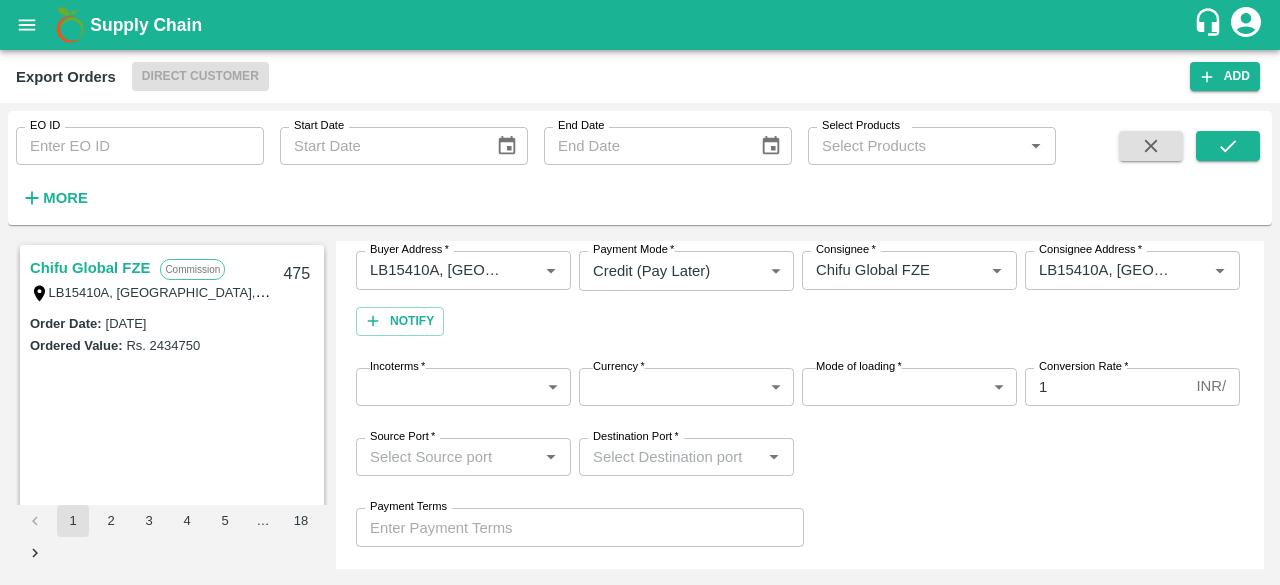 scroll, scrollTop: 202, scrollLeft: 0, axis: vertical 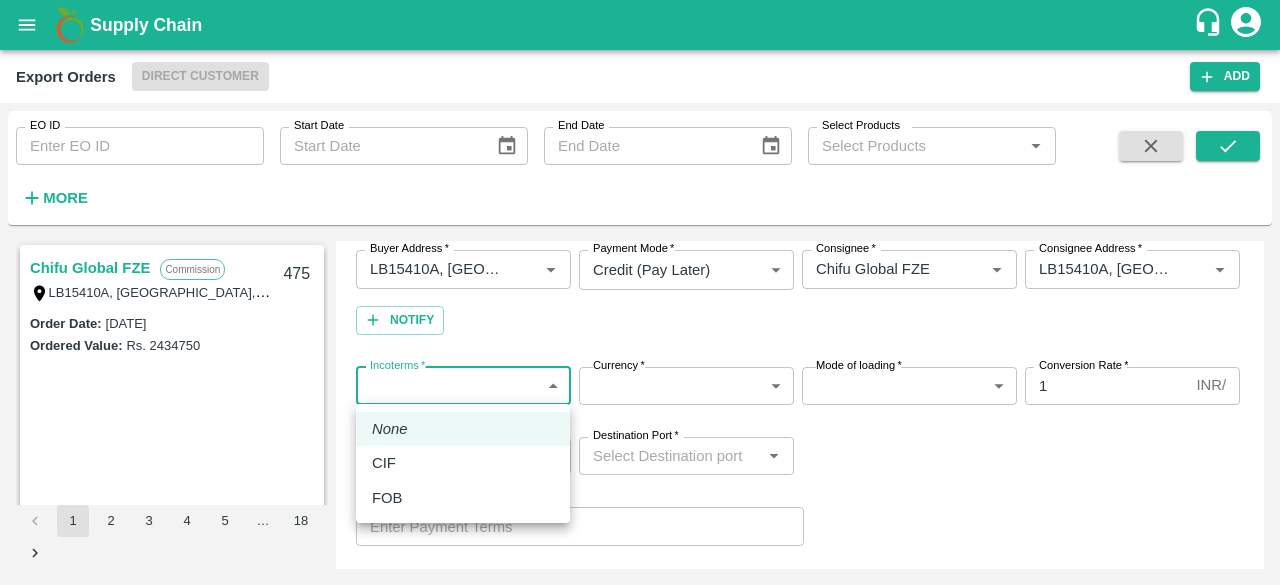 click on "Supply Chain Export Orders Direct Customer Add EO ID EO ID Start Date Start Date End Date End Date Select Products Select Products   * More Chifu Global FZE Commission LB15410A, [GEOGRAPHIC_DATA] 475 Order Date : [DATE] Ordered Value: Rs.   2434750 Chifu Global FZE Fixed Price LB15410A, [GEOGRAPHIC_DATA], [GEOGRAPHIC_DATA], [GEOGRAPHIC_DATA] 473 Order Date : [DATE] Ordered Value: Rs.   4314219 Chifu Global FZE Commission LB15410A, [GEOGRAPHIC_DATA] 472 Order Date : [DATE] Ordered Value: Rs.   1366880 Chifu Global FZE Commission LB15410A, [GEOGRAPHIC_DATA], [GEOGRAPHIC_DATA] 471 Order Date : [DATE] Ordered Value: Rs.   4349070.44 ABUSEEDO TRADING L.L.C Fixed Price Shop No.43, ,Wholesale Building No. 2 Central Fruit and Vegetable Market, [STREET_ADDRESS] Order Date : [DATE] Ordered Value: Rs.   29500548 Fixed Price 469 :" at bounding box center (640, 292) 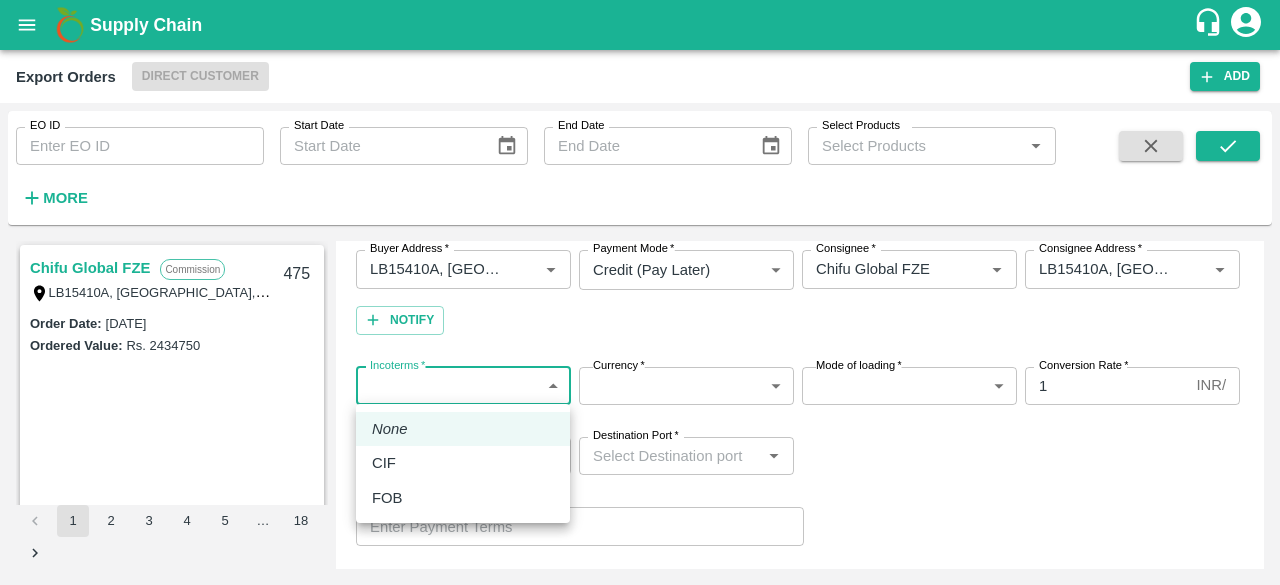 click on "CIF" at bounding box center [463, 463] 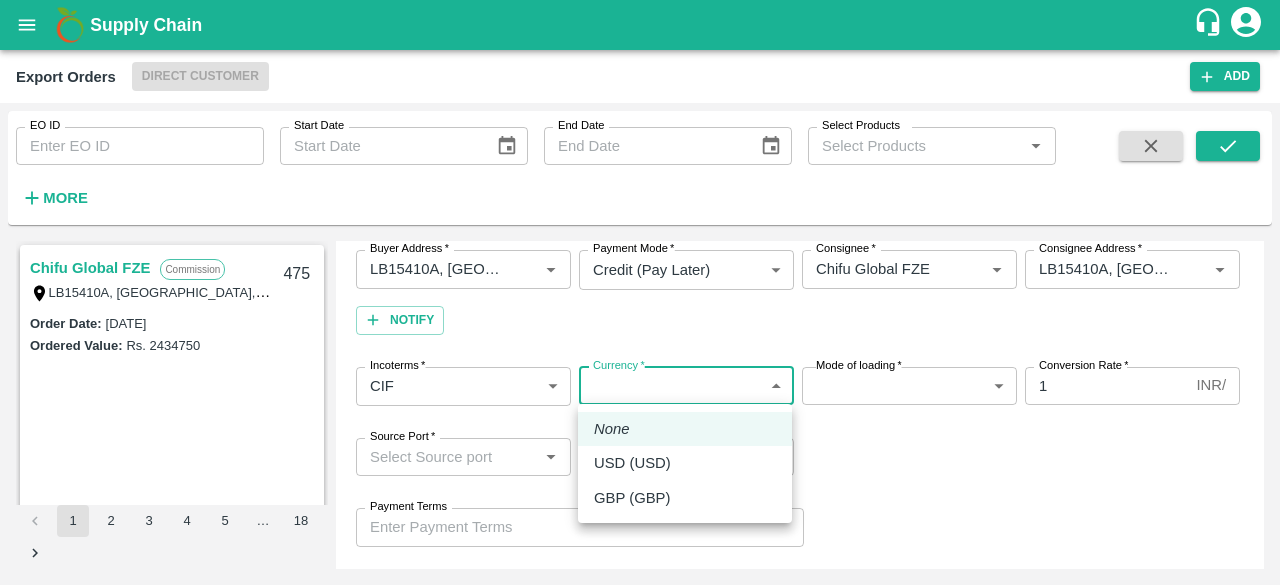 click on "Supply Chain Export Orders Direct Customer Add EO ID EO ID Start Date Start Date End Date End Date Select Products Select Products   * More Chifu Global FZE Commission LB15410A, [GEOGRAPHIC_DATA] 475 Order Date : [DATE] Ordered Value: Rs.   2434750 Chifu Global FZE Fixed Price LB15410A, [GEOGRAPHIC_DATA], [GEOGRAPHIC_DATA], [GEOGRAPHIC_DATA] 473 Order Date : [DATE] Ordered Value: Rs.   4314219 Chifu Global FZE Commission LB15410A, [GEOGRAPHIC_DATA] 472 Order Date : [DATE] Ordered Value: Rs.   1366880 Chifu Global FZE Commission LB15410A, [GEOGRAPHIC_DATA], [GEOGRAPHIC_DATA] 471 Order Date : [DATE] Ordered Value: Rs.   4349070.44 ABUSEEDO TRADING L.L.C Fixed Price Shop No.43, ,Wholesale Building No. 2 Central Fruit and Vegetable Market, [STREET_ADDRESS] Order Date : [DATE] Ordered Value: Rs.   29500548 Fixed Price 469 :" at bounding box center (640, 292) 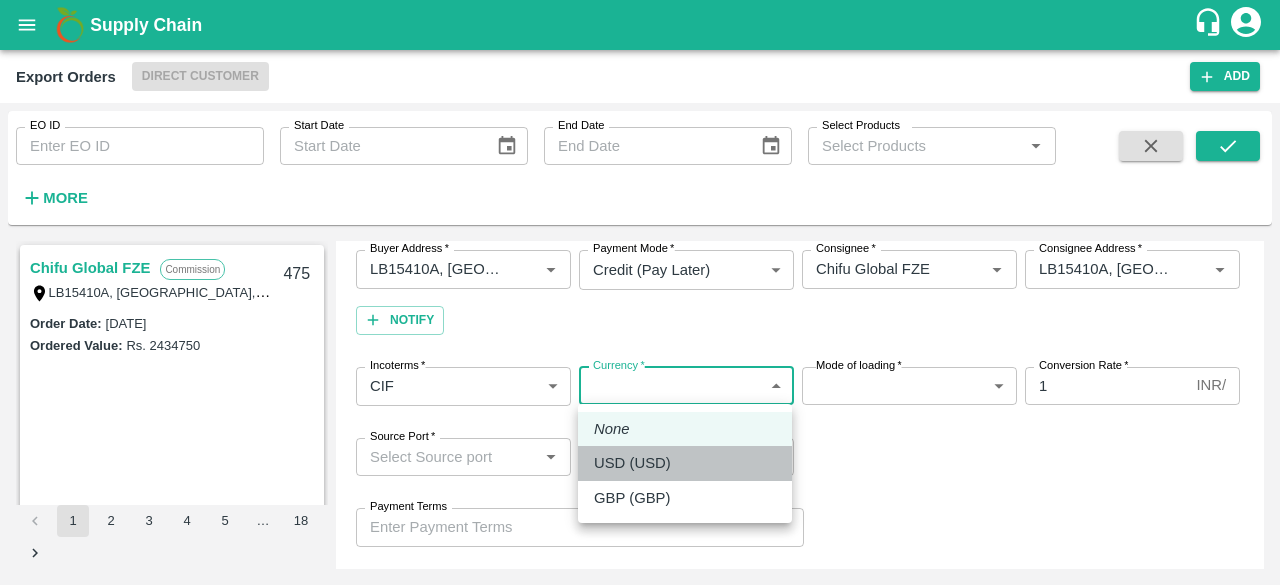 click on "USD (USD)" at bounding box center (685, 463) 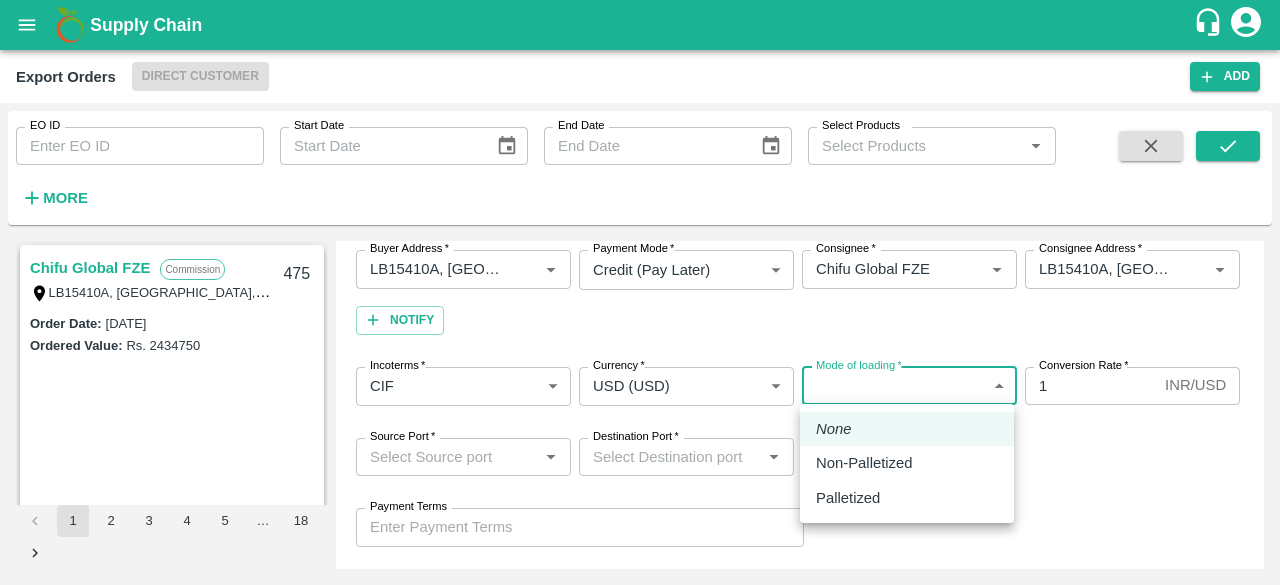 click on "Supply Chain Export Orders Direct Customer Add EO ID EO ID Start Date Start Date End Date End Date Select Products Select Products   * More Chifu Global FZE Commission LB15410A, [GEOGRAPHIC_DATA] 475 Order Date : [DATE] Ordered Value: Rs.   2434750 Chifu Global FZE Fixed Price LB15410A, [GEOGRAPHIC_DATA], [GEOGRAPHIC_DATA], [GEOGRAPHIC_DATA] 473 Order Date : [DATE] Ordered Value: Rs.   4314219 Chifu Global FZE Commission LB15410A, [GEOGRAPHIC_DATA] 472 Order Date : [DATE] Ordered Value: Rs.   1366880 Chifu Global FZE Commission LB15410A, [GEOGRAPHIC_DATA], [GEOGRAPHIC_DATA] 471 Order Date : [DATE] Ordered Value: Rs.   4349070.44 ABUSEEDO TRADING L.L.C Fixed Price Shop No.43, ,Wholesale Building No. 2 Central Fruit and Vegetable Market, [STREET_ADDRESS] Order Date : [DATE] Ordered Value: Rs.   29500548 Fixed Price 469 :" at bounding box center (640, 292) 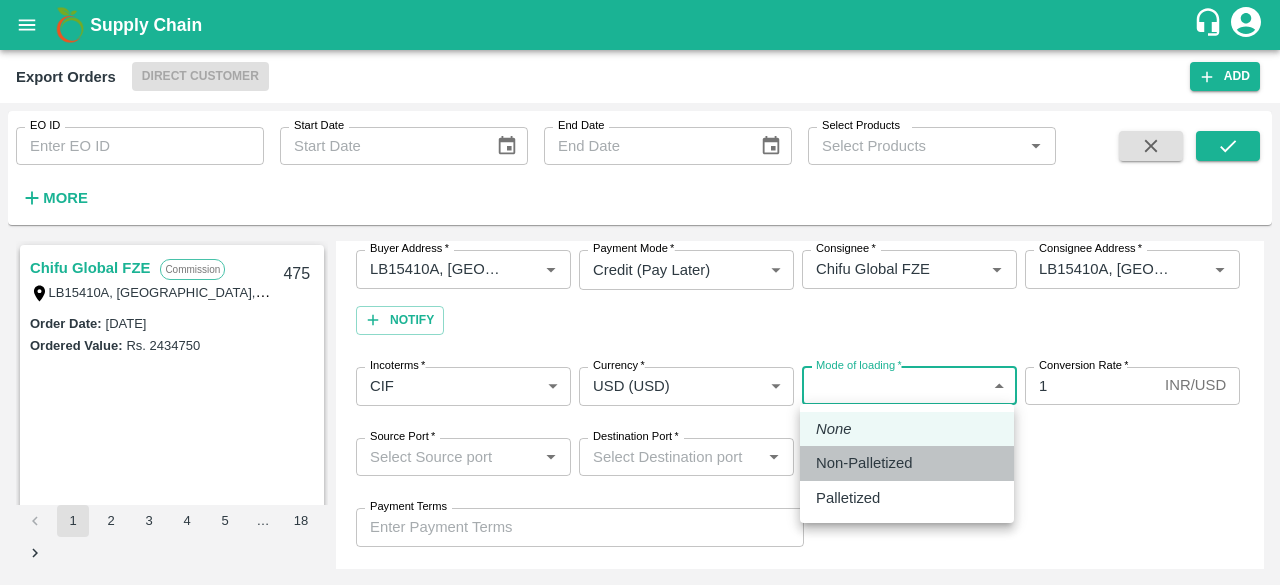 click on "Non-Palletized" at bounding box center [864, 463] 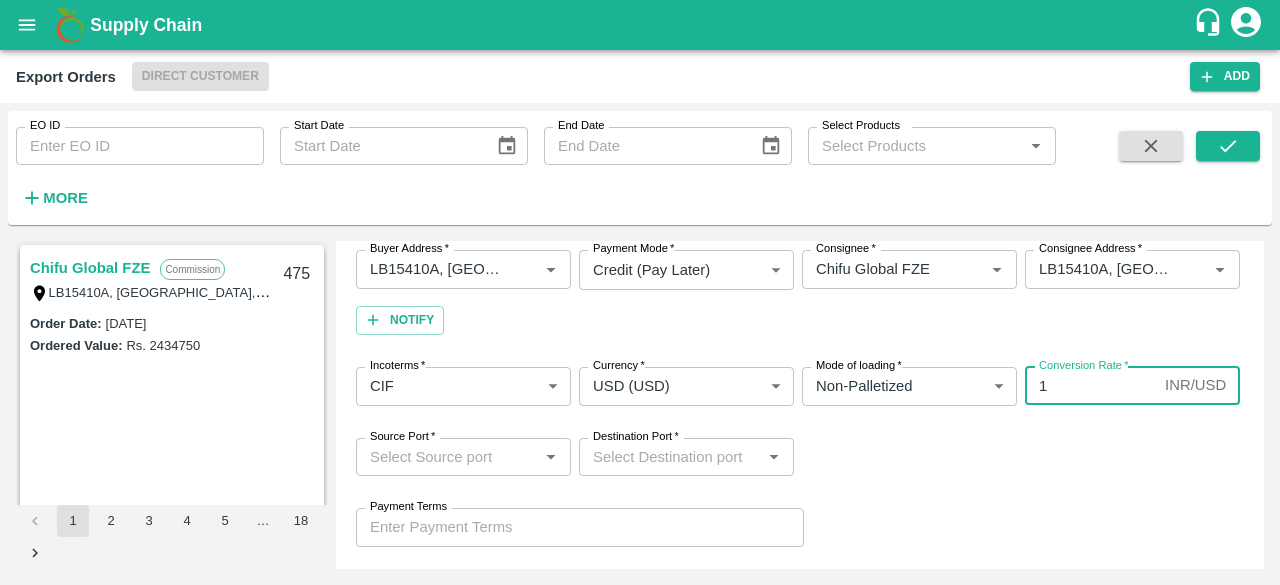 click on "1" at bounding box center (1091, 386) 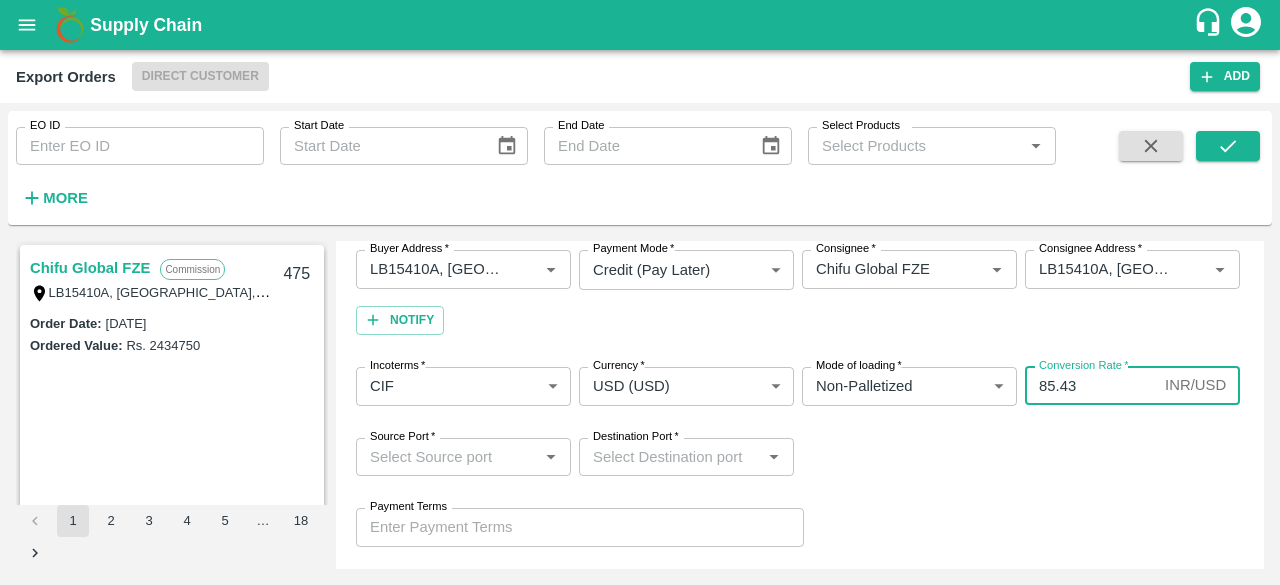 type on "85.43" 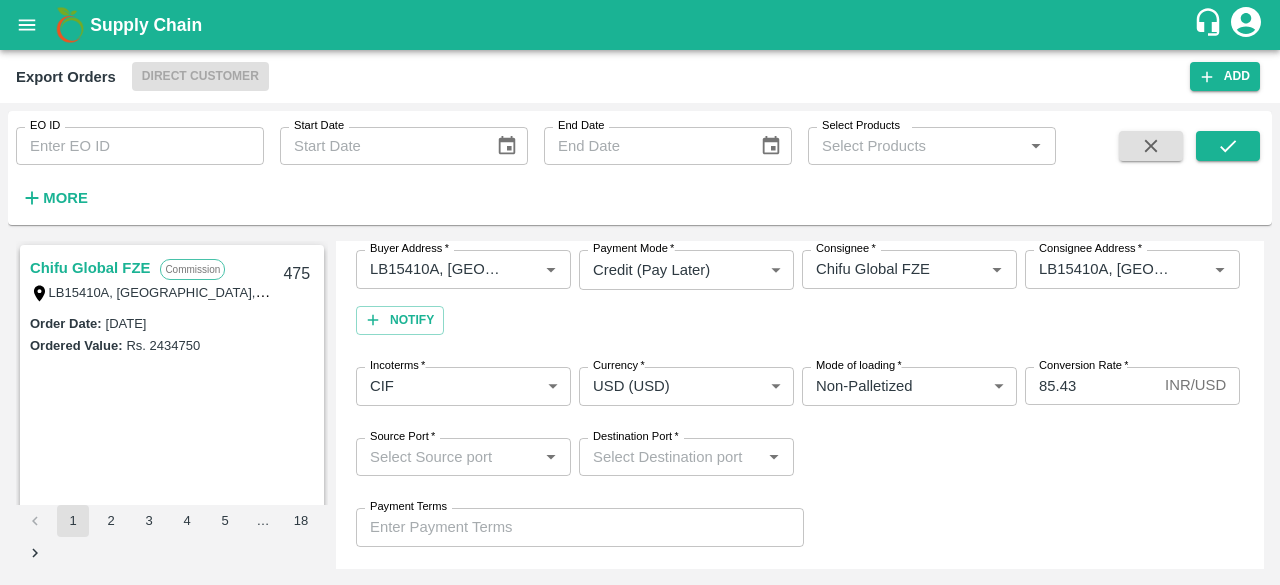 click on "Source Port   * Source Port   * Destination Port   * Destination Port   *" at bounding box center [800, 457] 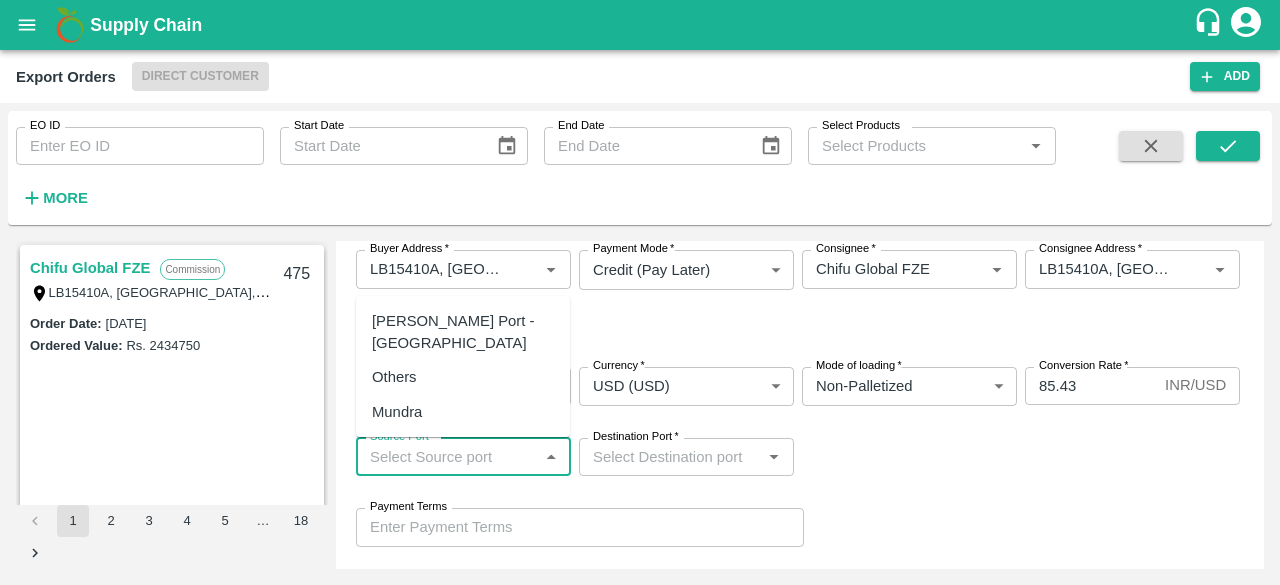 click on "Source Port   *" at bounding box center [447, 457] 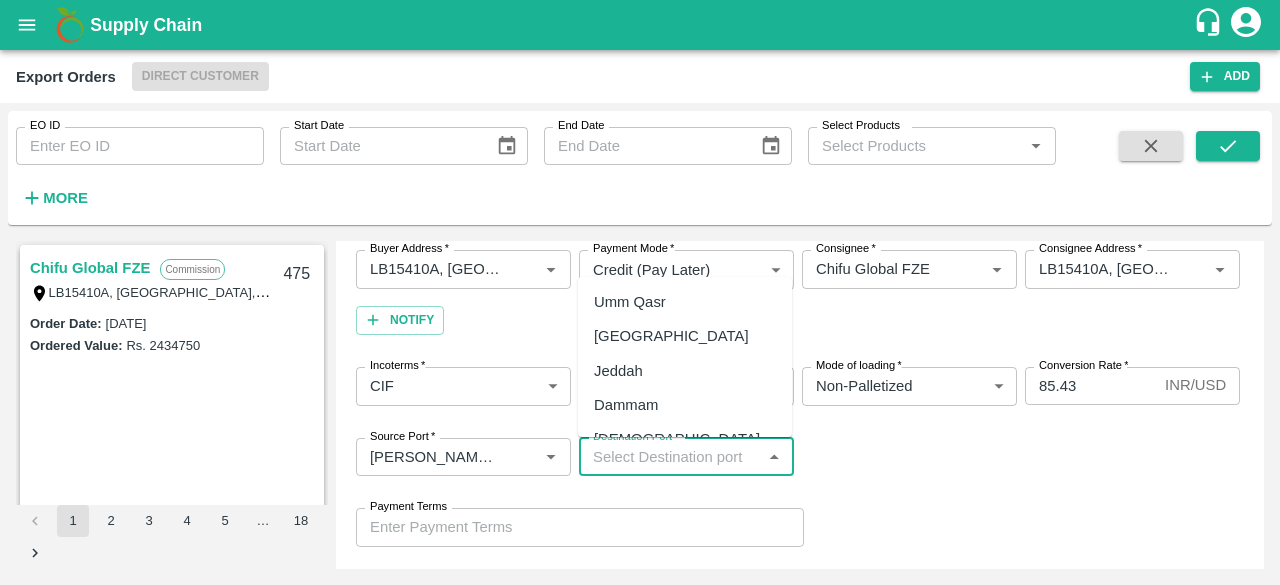 click on "Destination Port   *" at bounding box center (670, 457) 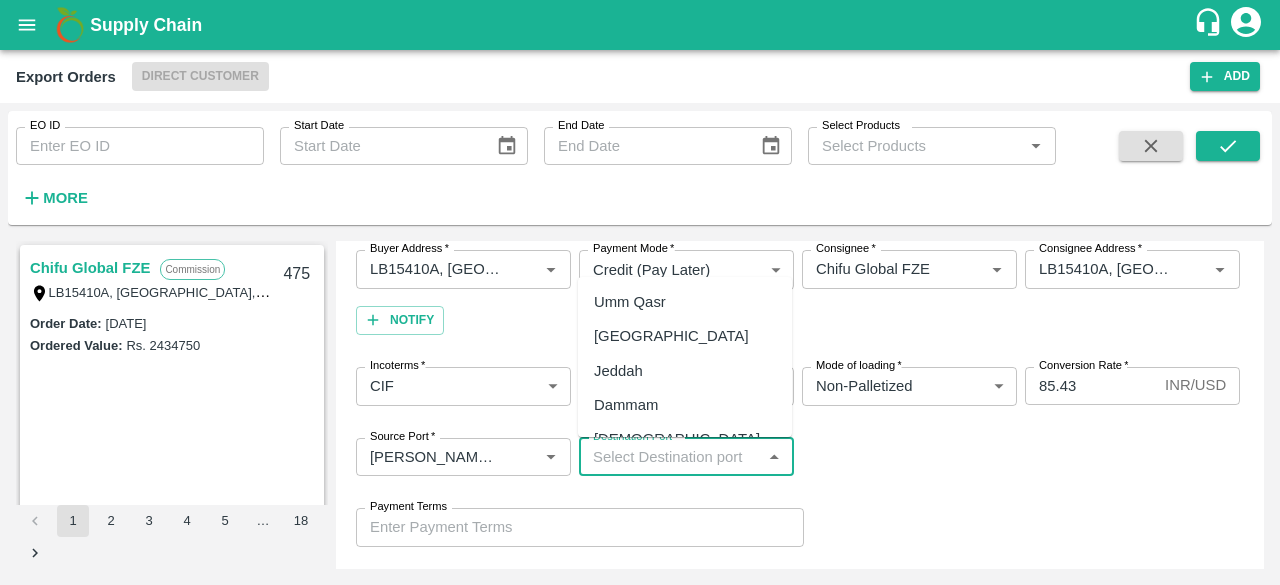 click on "[GEOGRAPHIC_DATA]" at bounding box center [671, 336] 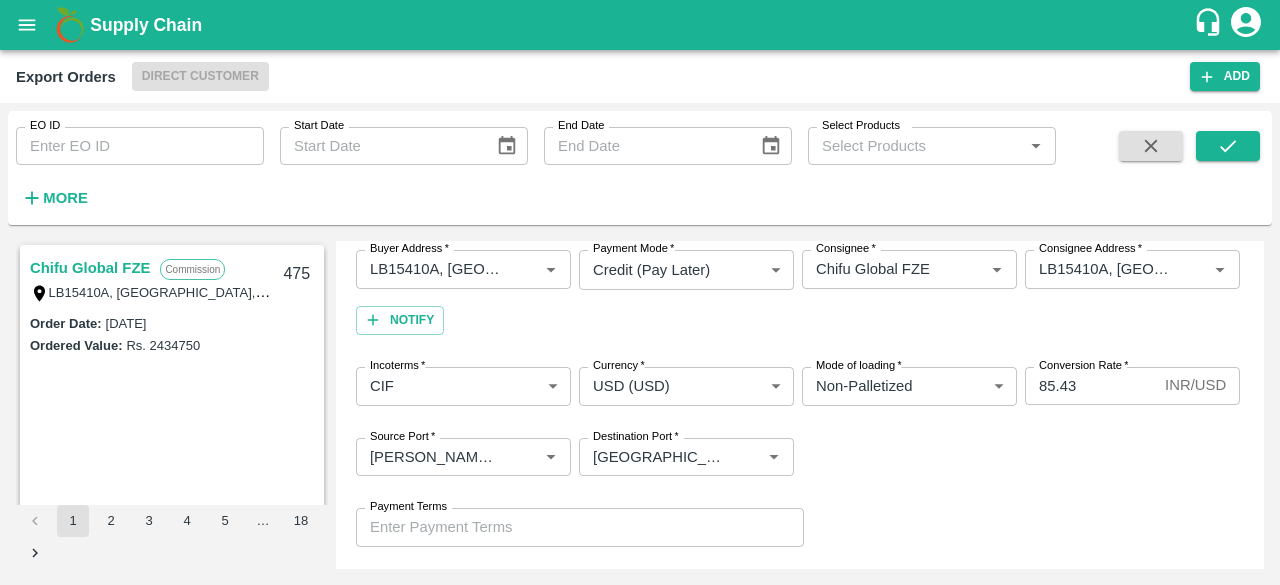 click on "Incoterms   * CIF 1 Incoterms Currency   * USD (USD) 25 Currency Mode of loading   * Non-Palletized Non-Palletized Mode of loading Conversion Rate   * 85.43 INR/ USD Conversion Rate" at bounding box center [800, 386] 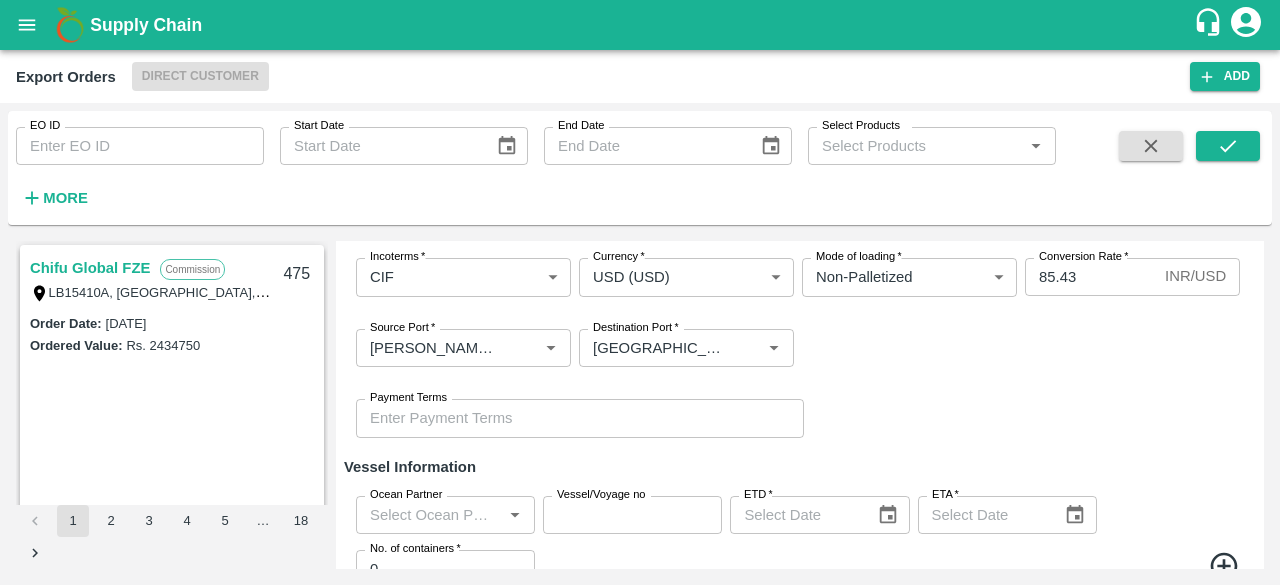 scroll, scrollTop: 356, scrollLeft: 0, axis: vertical 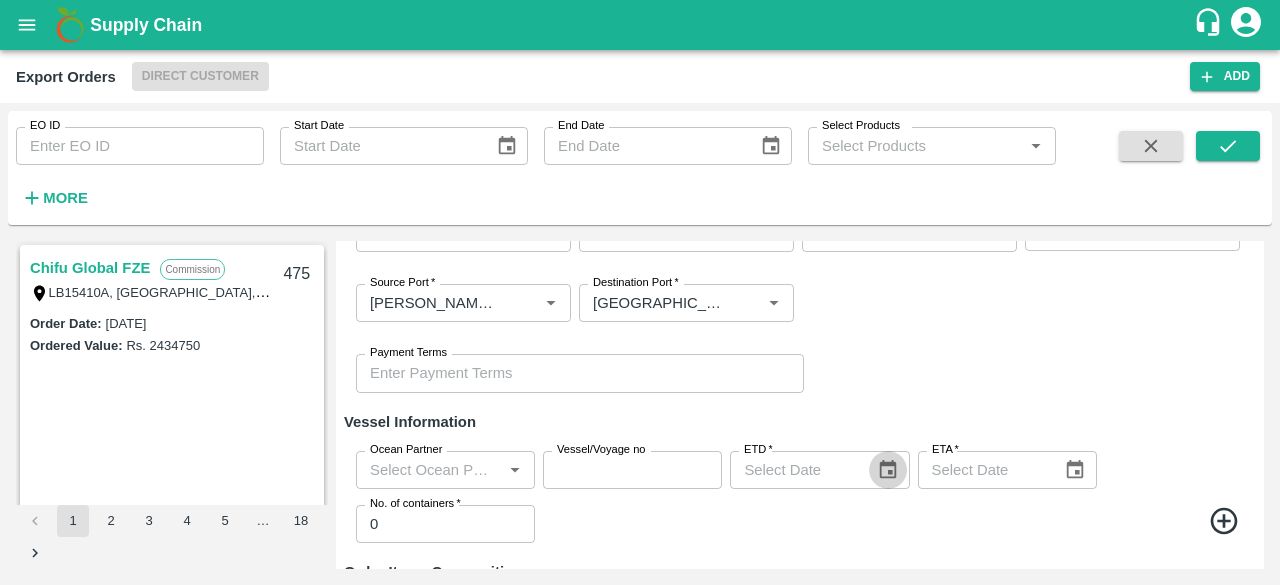 click at bounding box center [888, 470] 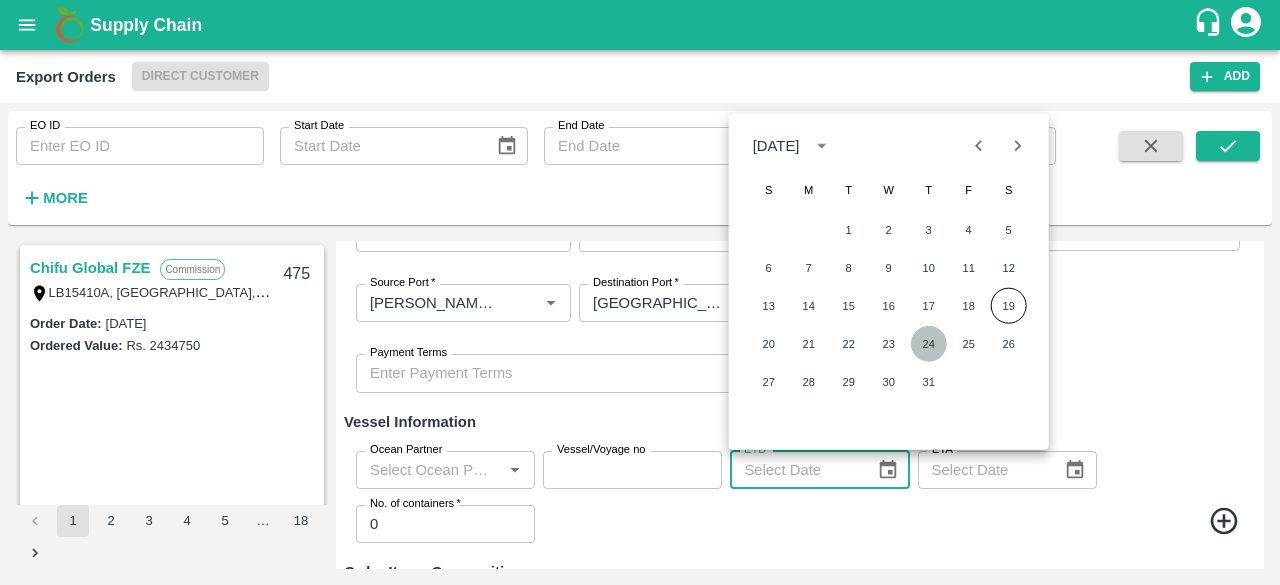 click on "24" at bounding box center [929, 344] 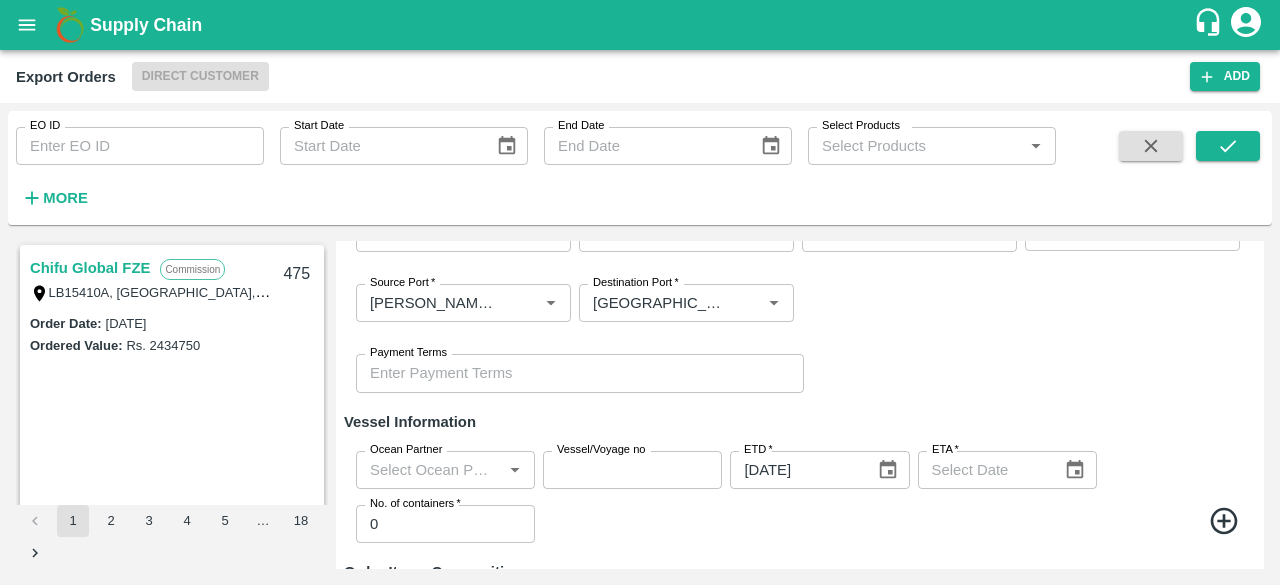 type on "[DATE]" 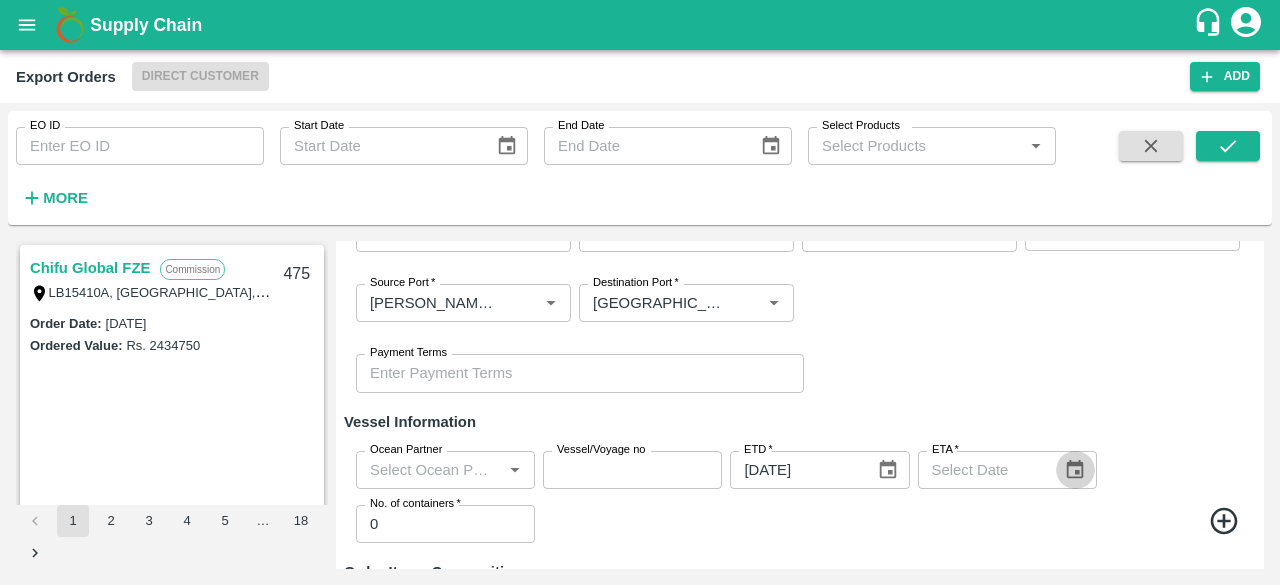 click 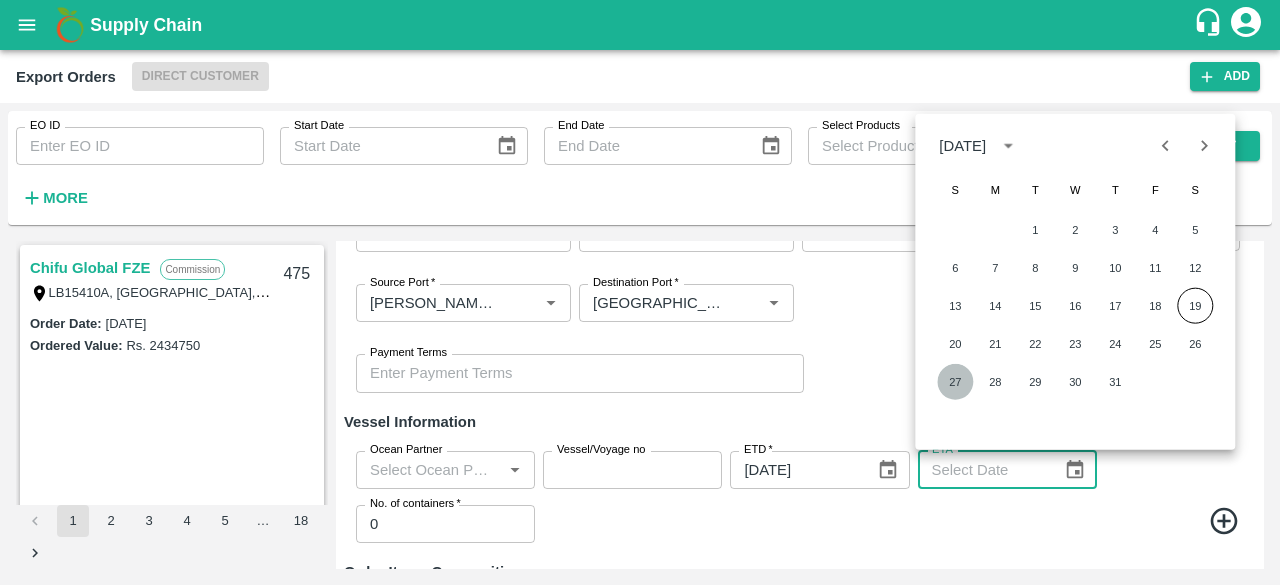 click on "27" at bounding box center (955, 382) 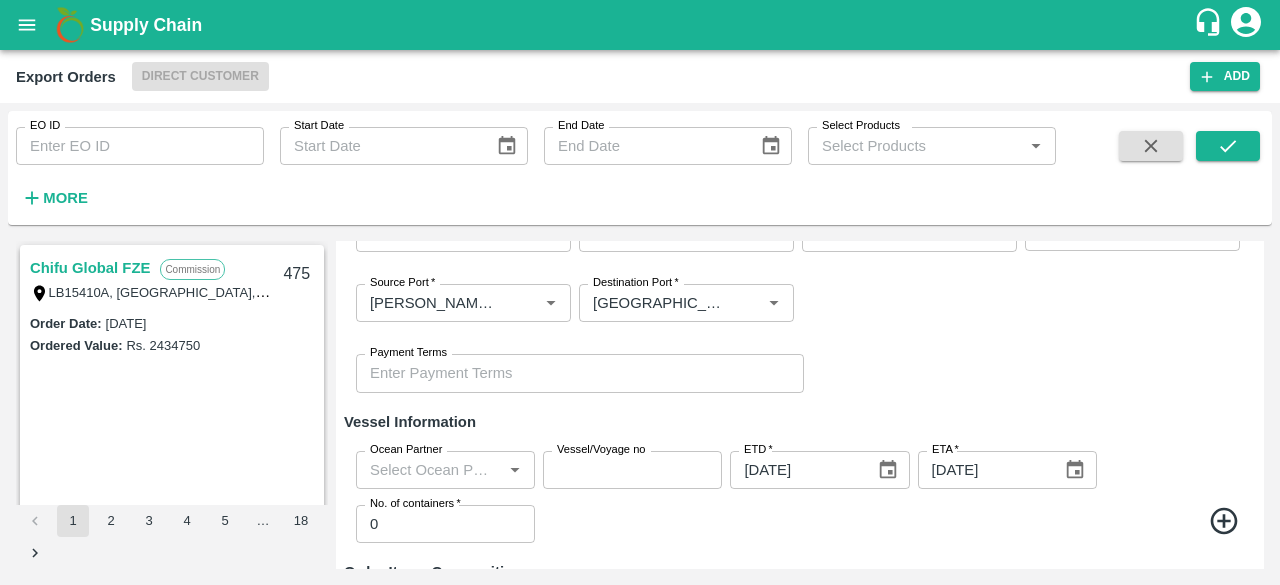 type on "[DATE]" 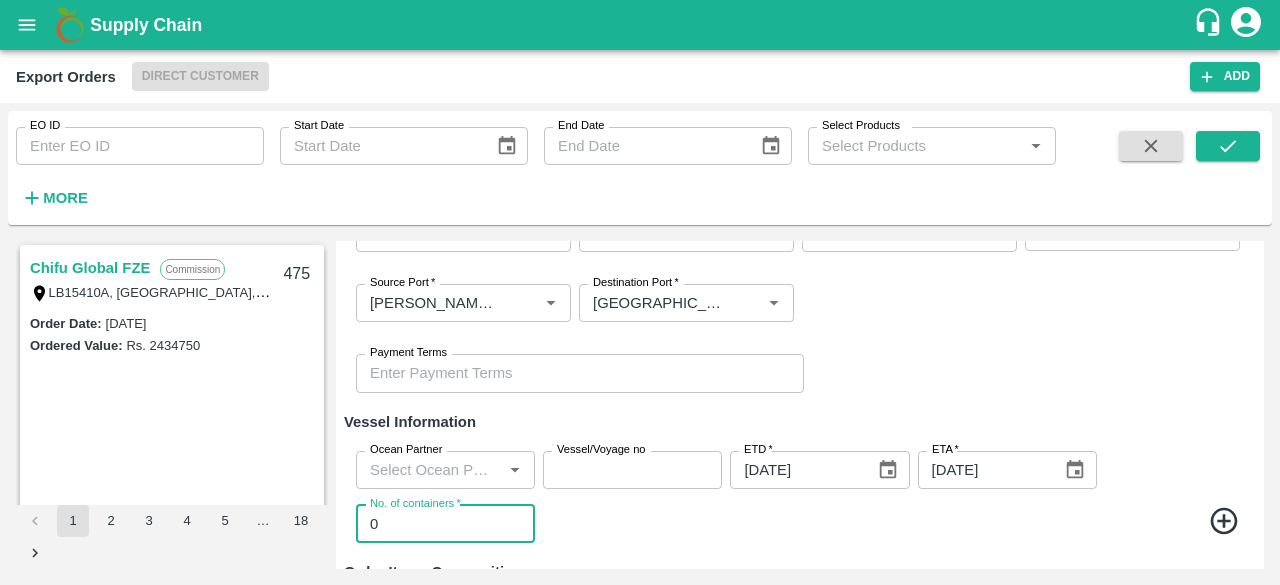 click on "0" at bounding box center (445, 524) 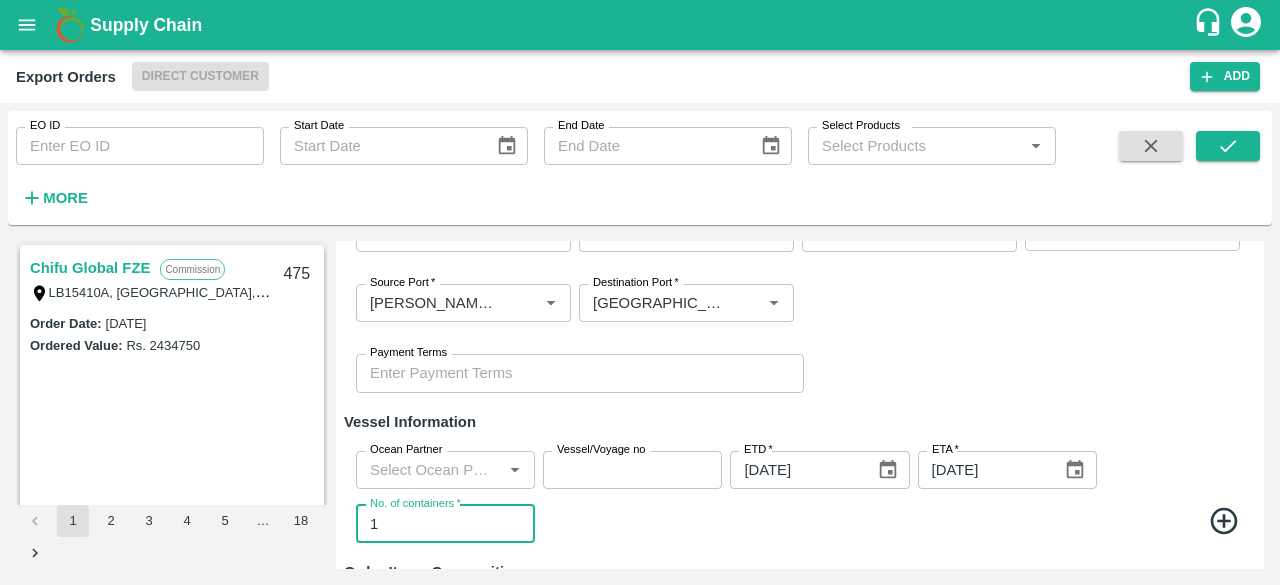 type on "1" 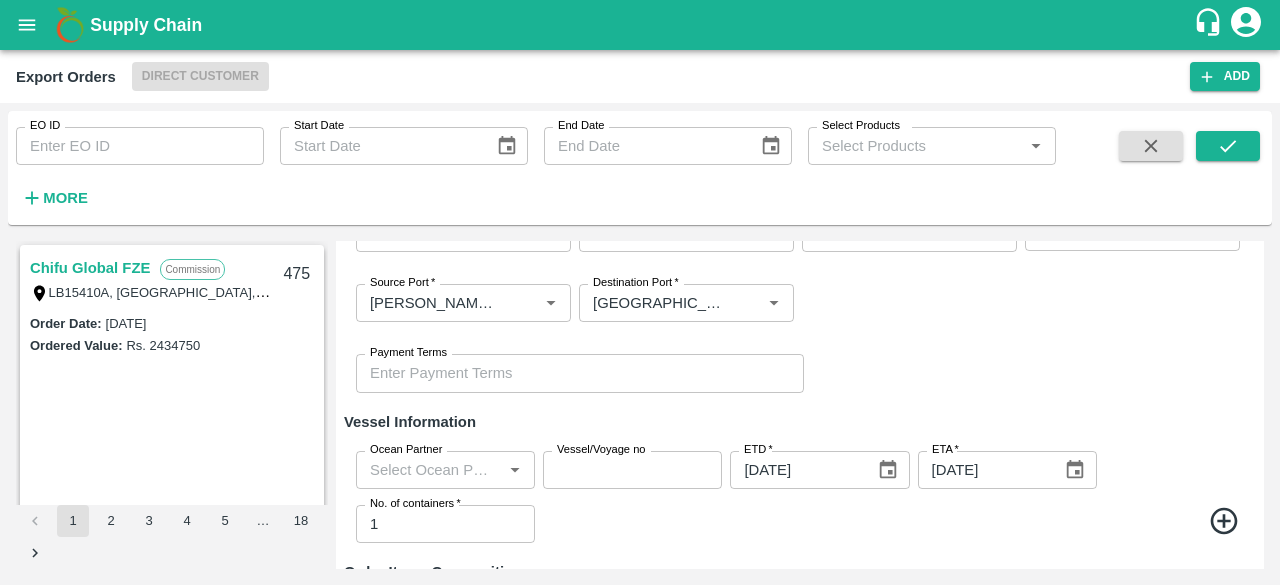 click at bounding box center (893, 524) 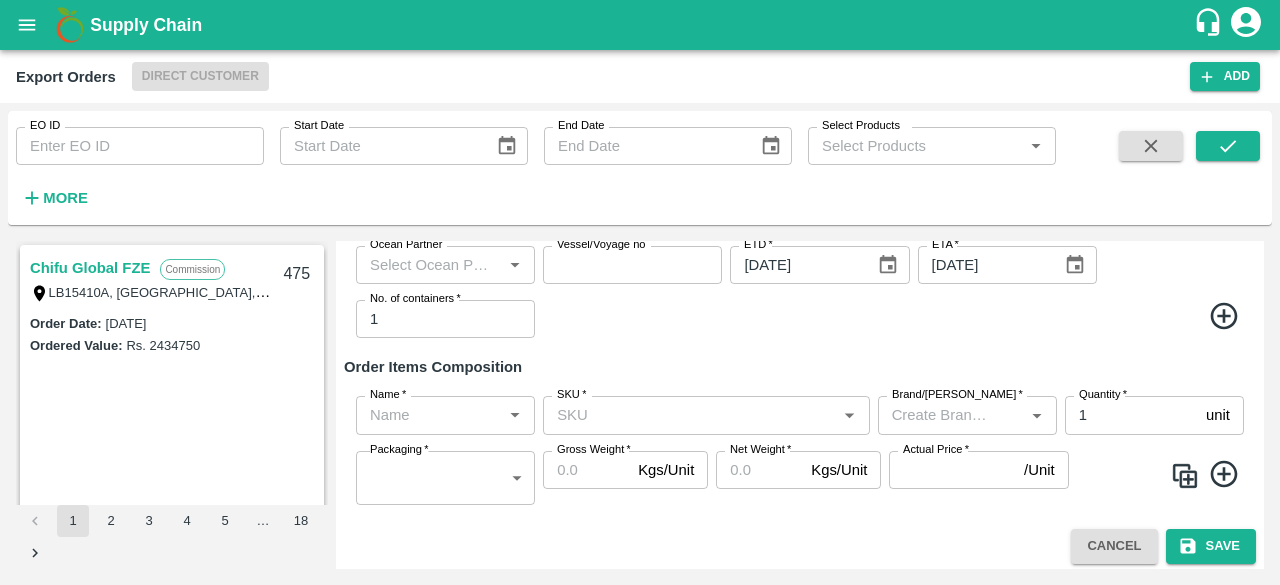 scroll, scrollTop: 564, scrollLeft: 0, axis: vertical 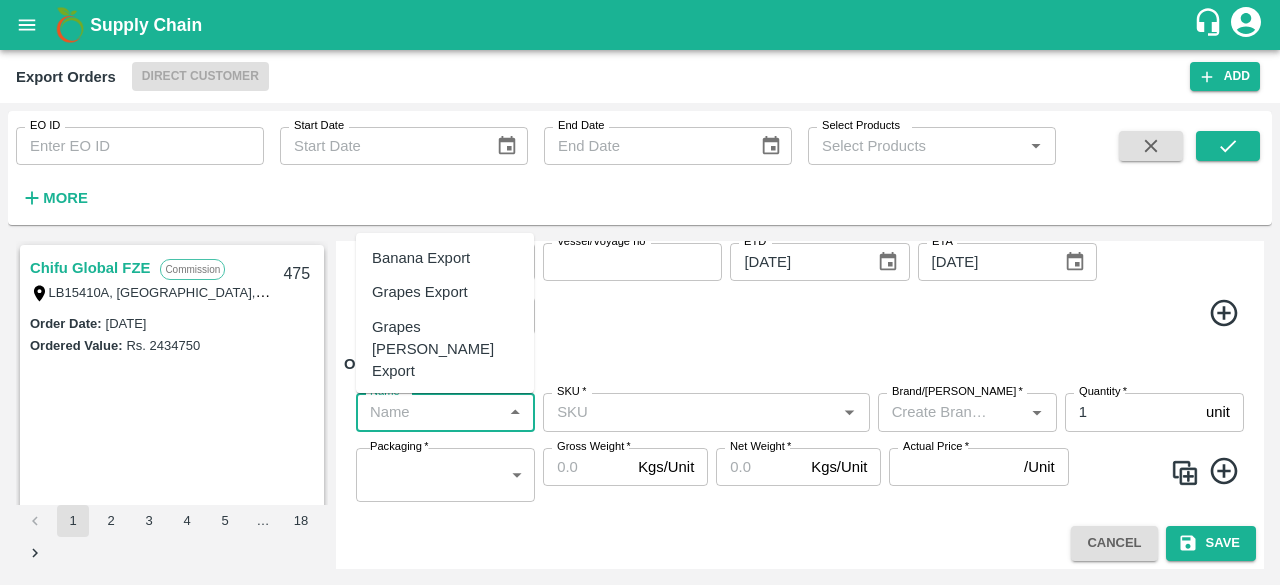 click on "Name   *" at bounding box center (429, 412) 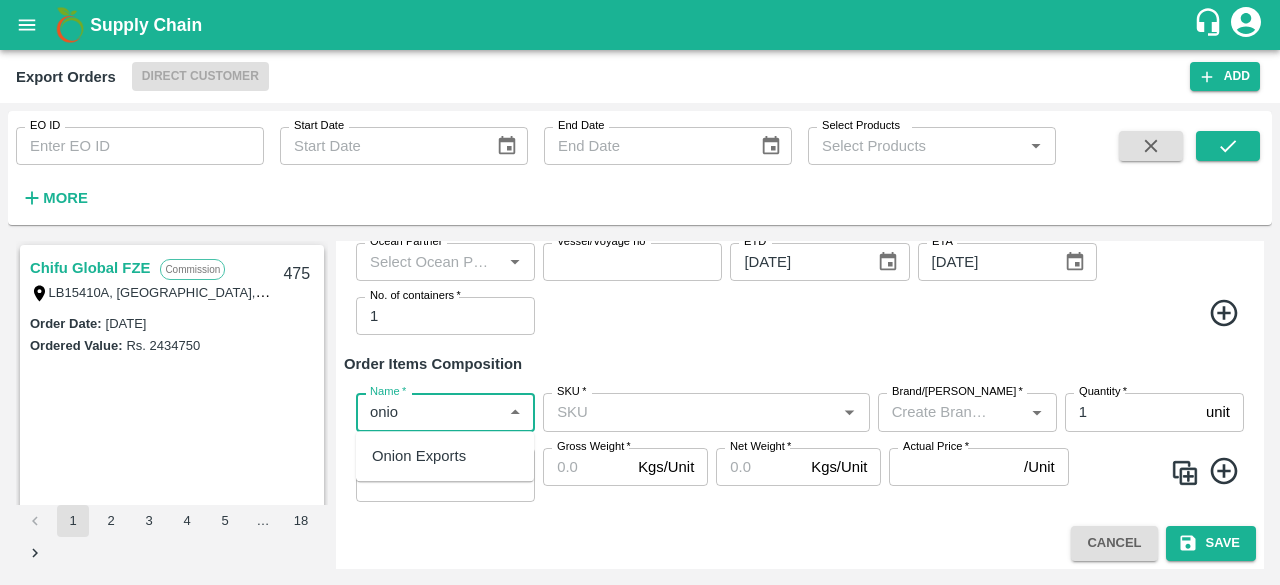 type on "onion" 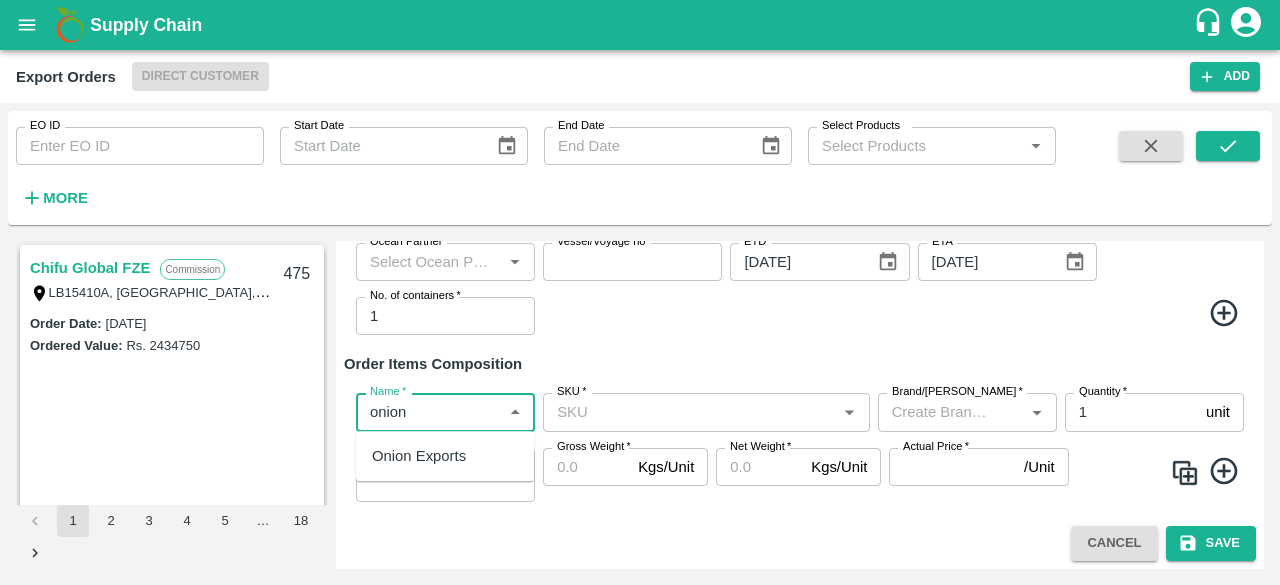click on "Onion Exports" at bounding box center [445, 456] 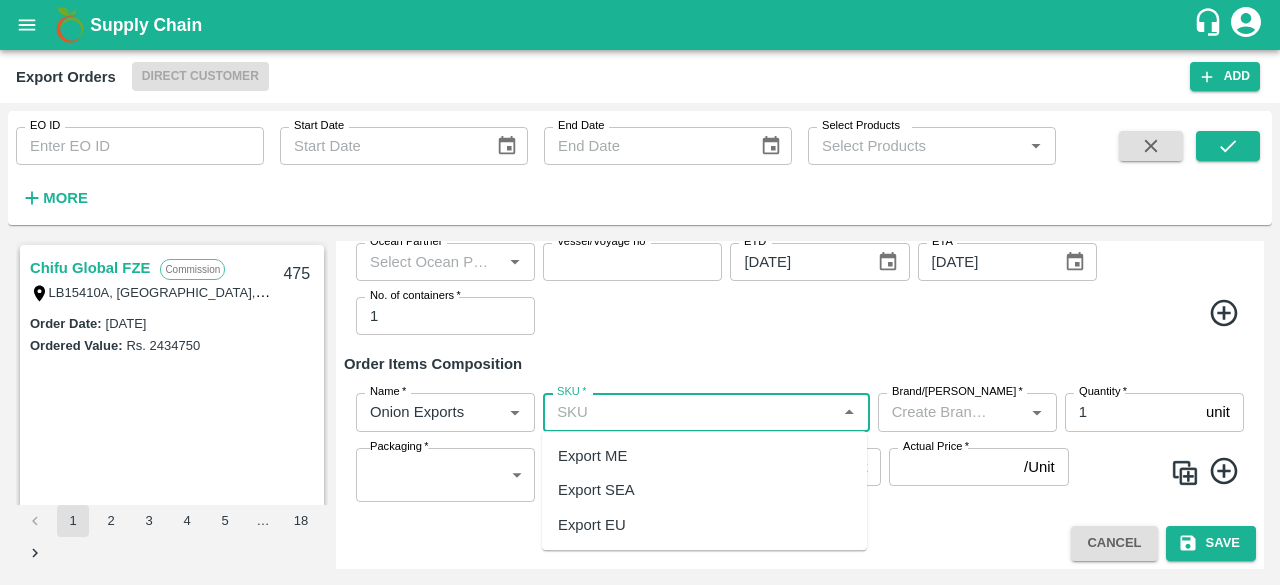 click on "SKU   *" at bounding box center [689, 412] 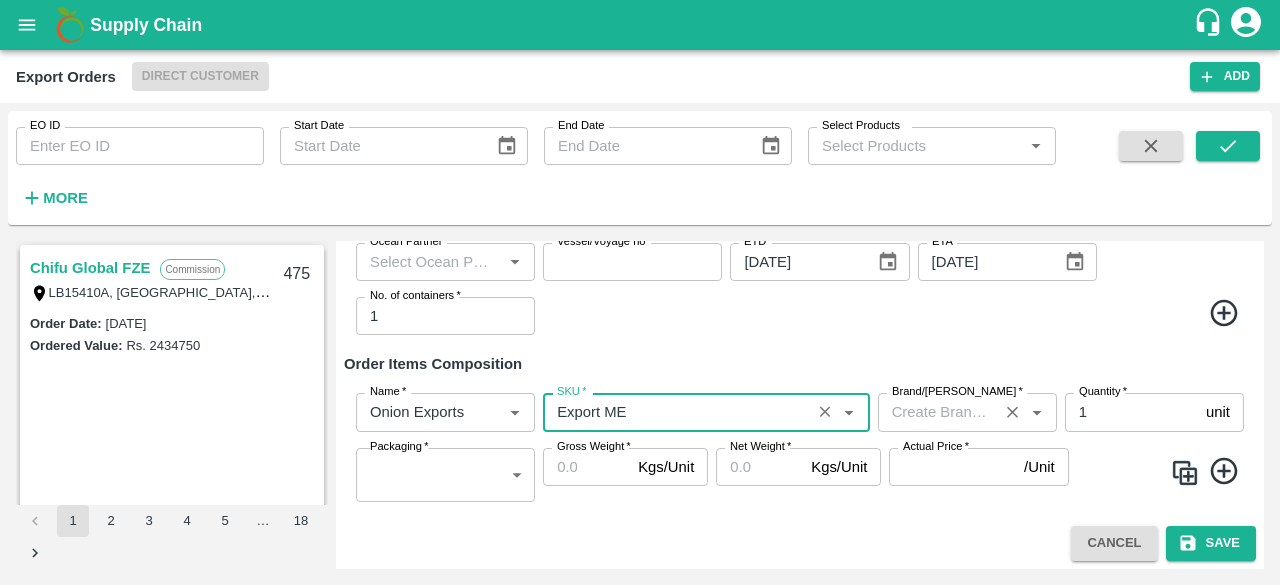 click on "Brand/[PERSON_NAME]   *" at bounding box center (938, 412) 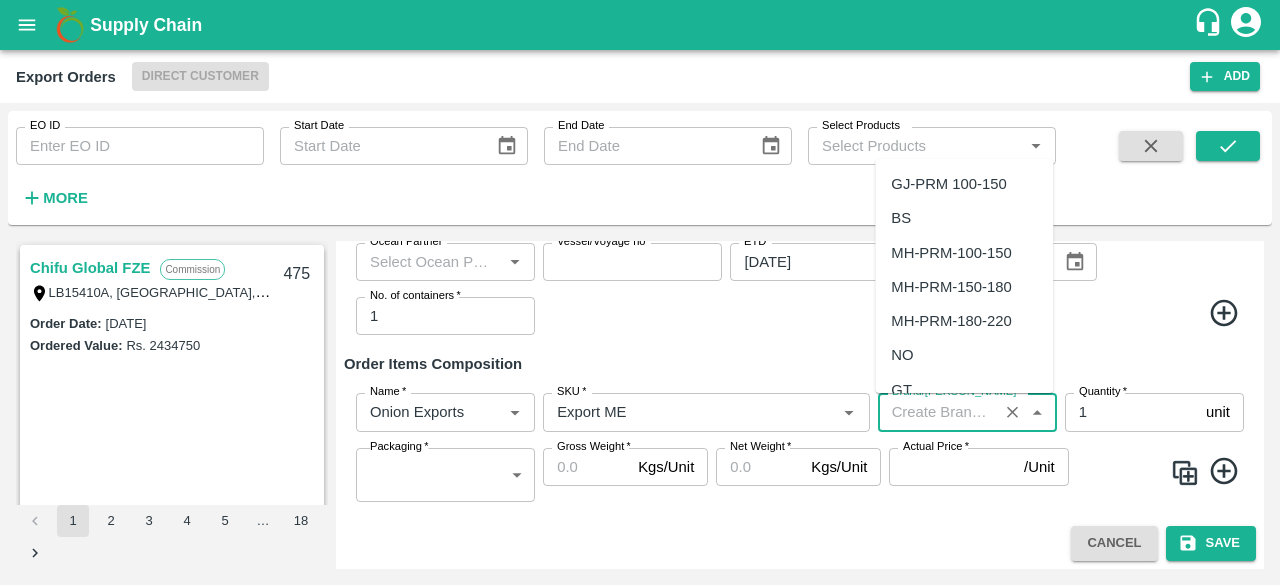 click on "NO" at bounding box center [902, 355] 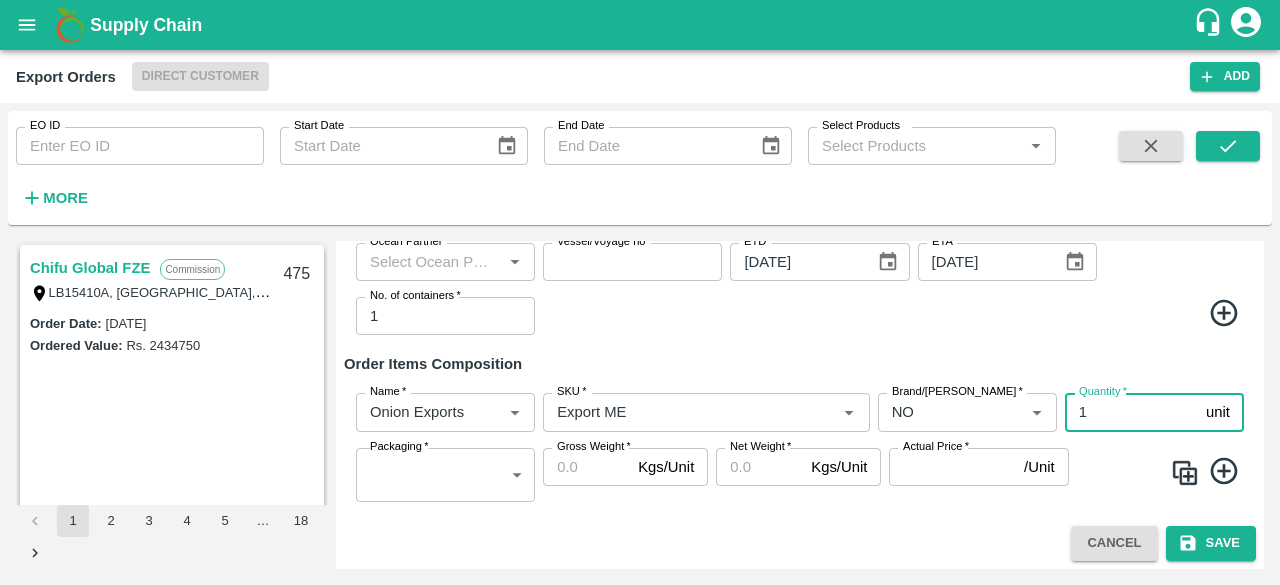 click on "1" at bounding box center (1131, 412) 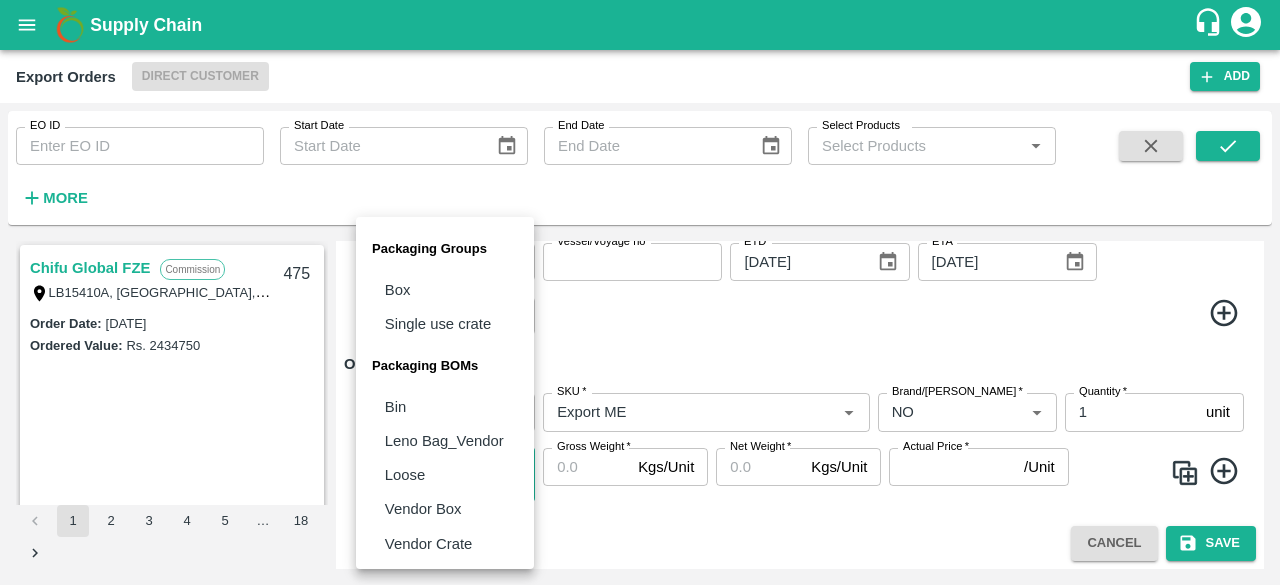 click on "Supply Chain Export Orders Direct Customer Add EO ID EO ID Start Date Start Date End Date End Date Select Products Select Products   * More Chifu Global FZE Commission LB15410A, [GEOGRAPHIC_DATA] 475 Order Date : [DATE] Ordered Value: Rs.   2434750 Chifu Global FZE Fixed Price LB15410A, [GEOGRAPHIC_DATA], [GEOGRAPHIC_DATA], [GEOGRAPHIC_DATA] 473 Order Date : [DATE] Ordered Value: Rs.   4314219 Chifu Global FZE Commission LB15410A, [GEOGRAPHIC_DATA] 472 Order Date : [DATE] Ordered Value: Rs.   1366880 Chifu Global FZE Commission LB15410A, [GEOGRAPHIC_DATA], [GEOGRAPHIC_DATA] 471 Order Date : [DATE] Ordered Value: Rs.   4349070.44 ABUSEEDO TRADING L.L.C Fixed Price Shop No.43, ,Wholesale Building No. 2 Central Fruit and Vegetable Market, [STREET_ADDRESS] Order Date : [DATE] Ordered Value: Rs.   29500548 Fixed Price 469 :" at bounding box center (640, 292) 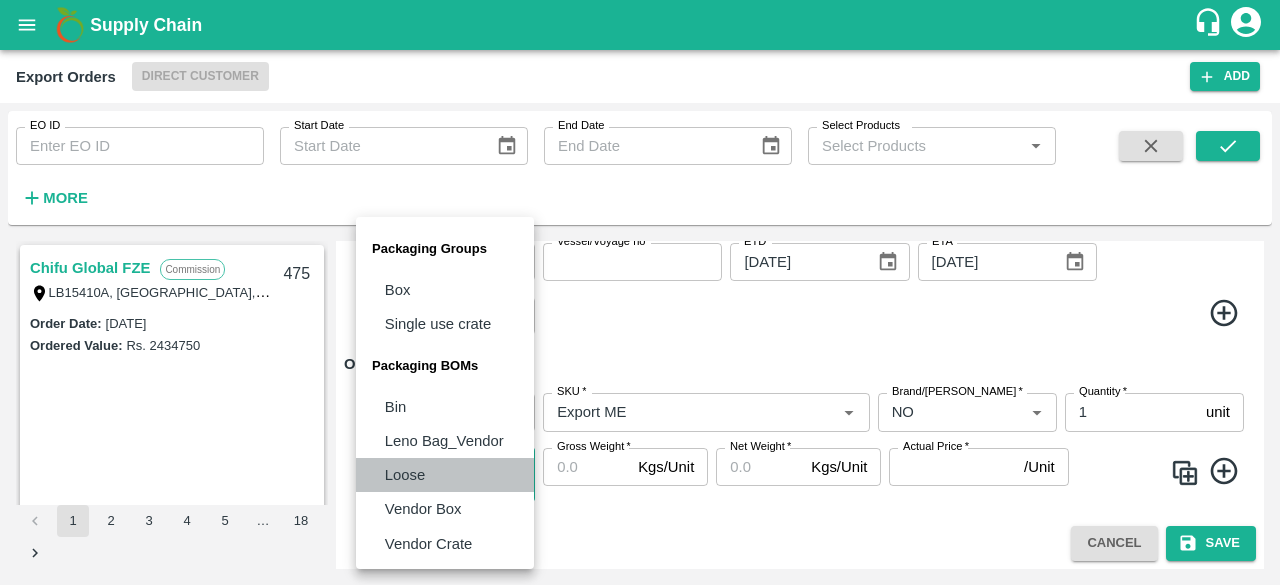 click on "Loose" at bounding box center [405, 475] 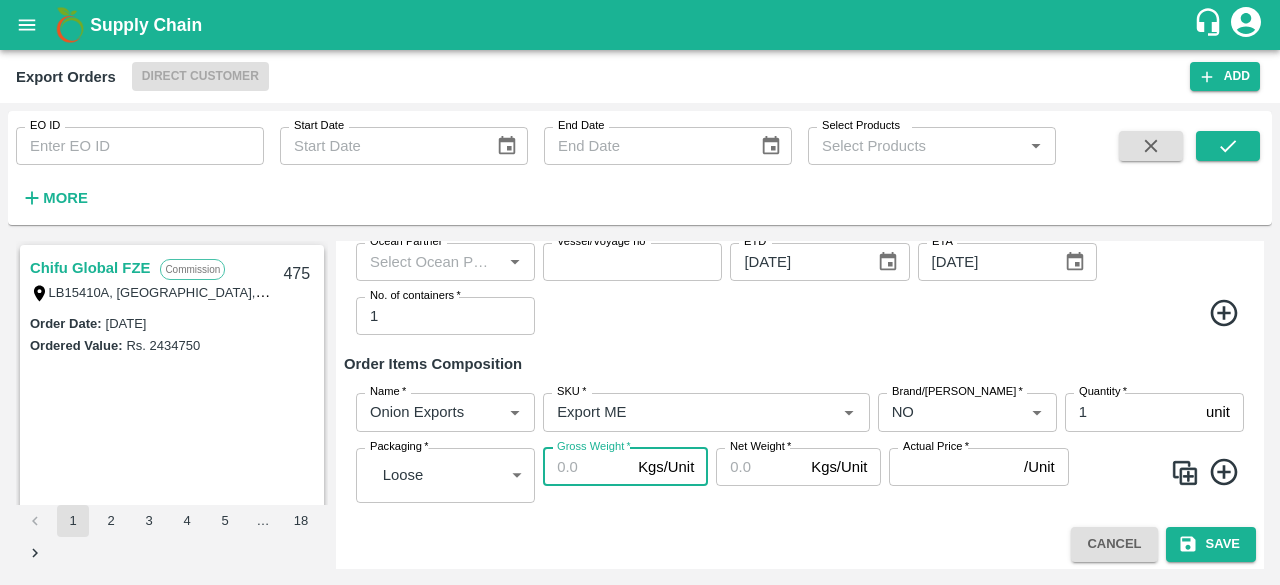 click on "Gross Weight   *" at bounding box center [586, 467] 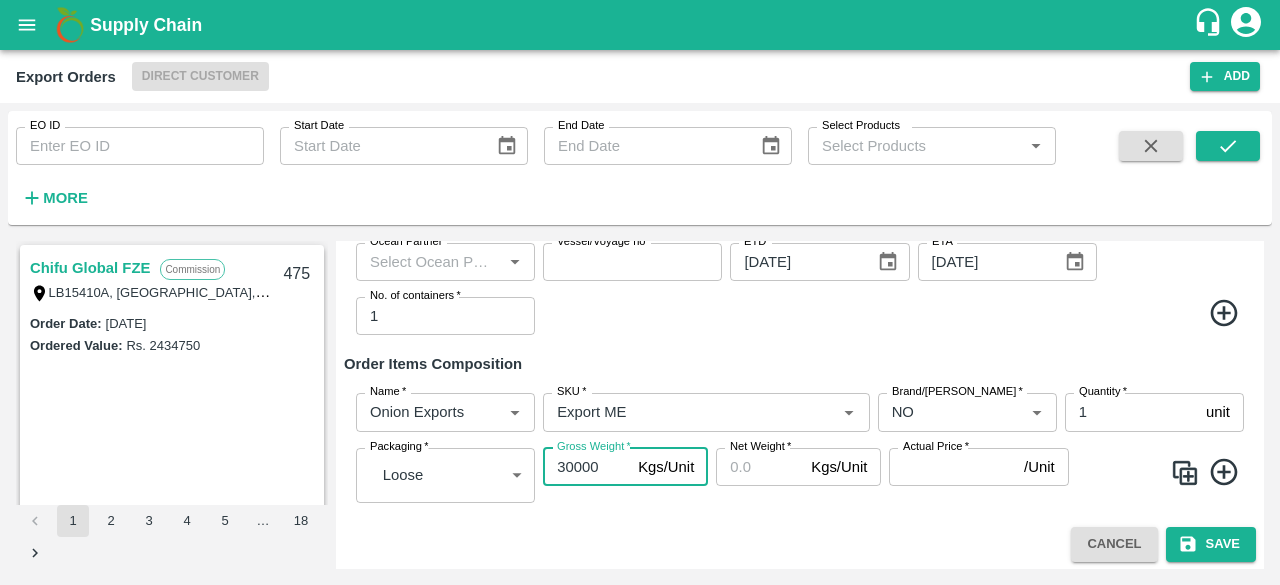 type on "30000" 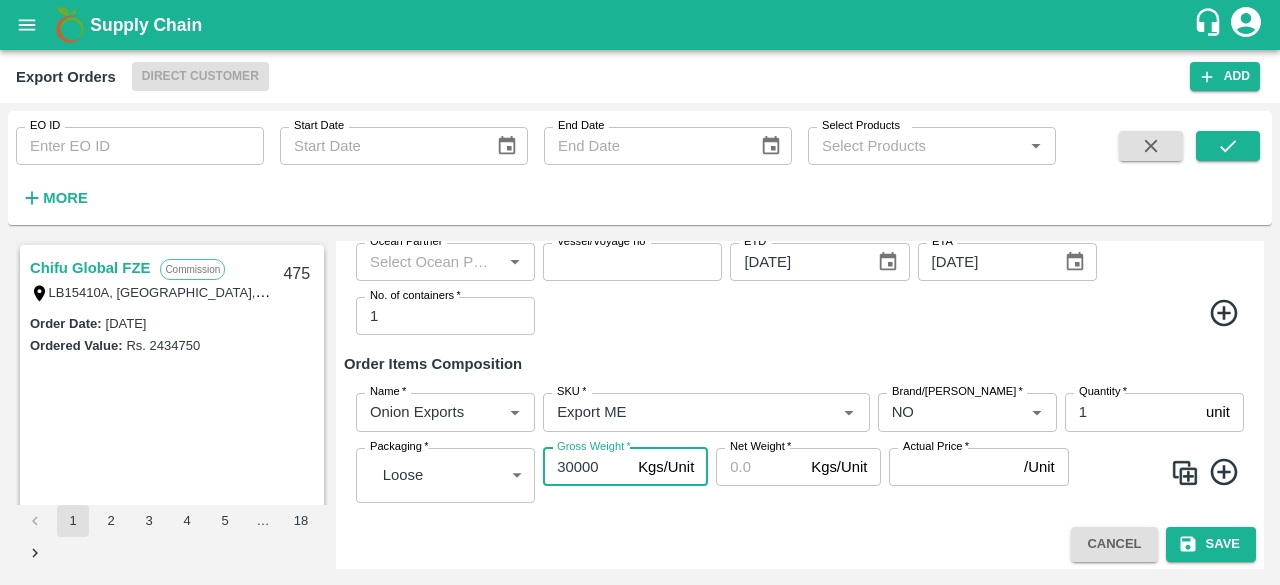 click on "Net Weight   *" at bounding box center [759, 467] 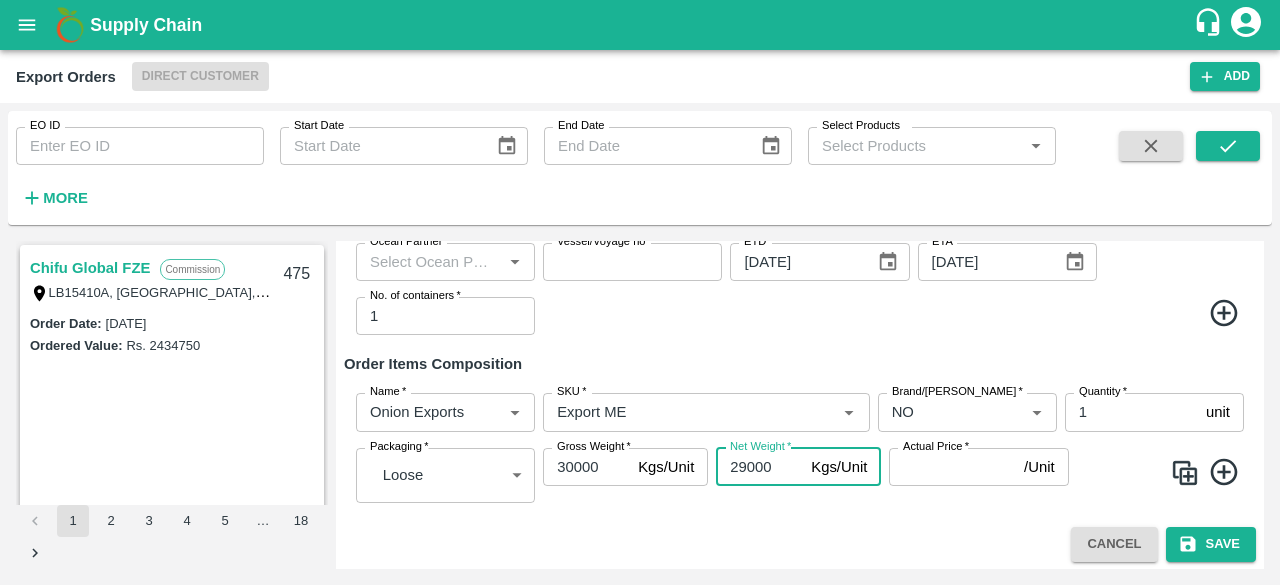 type on "29000" 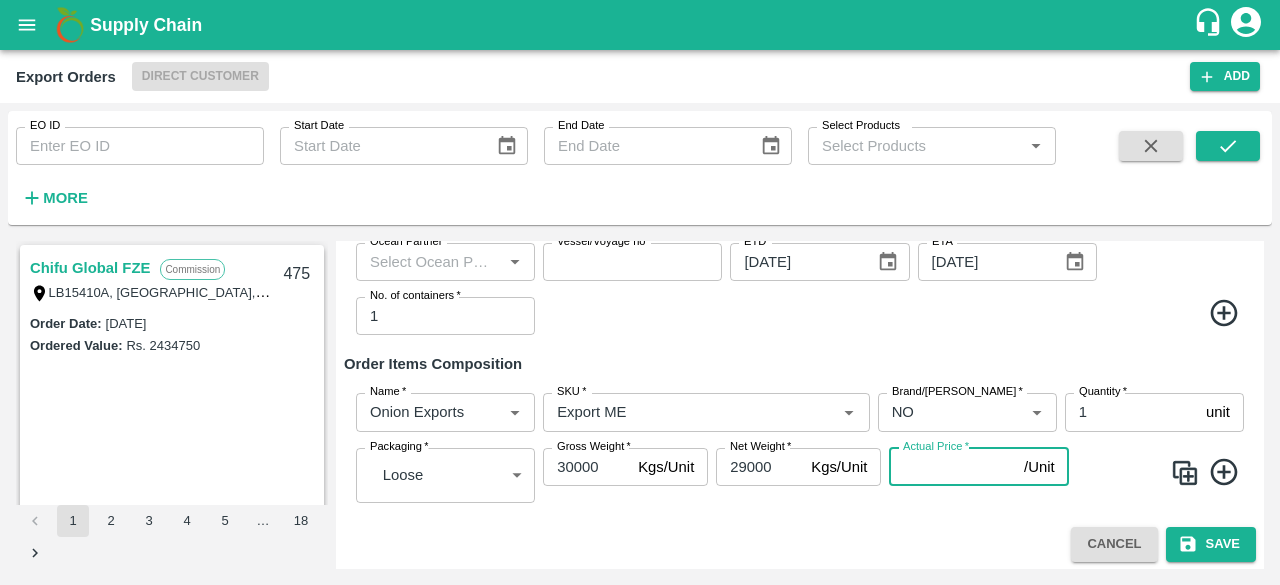 click on "Actual Price   *" at bounding box center (952, 467) 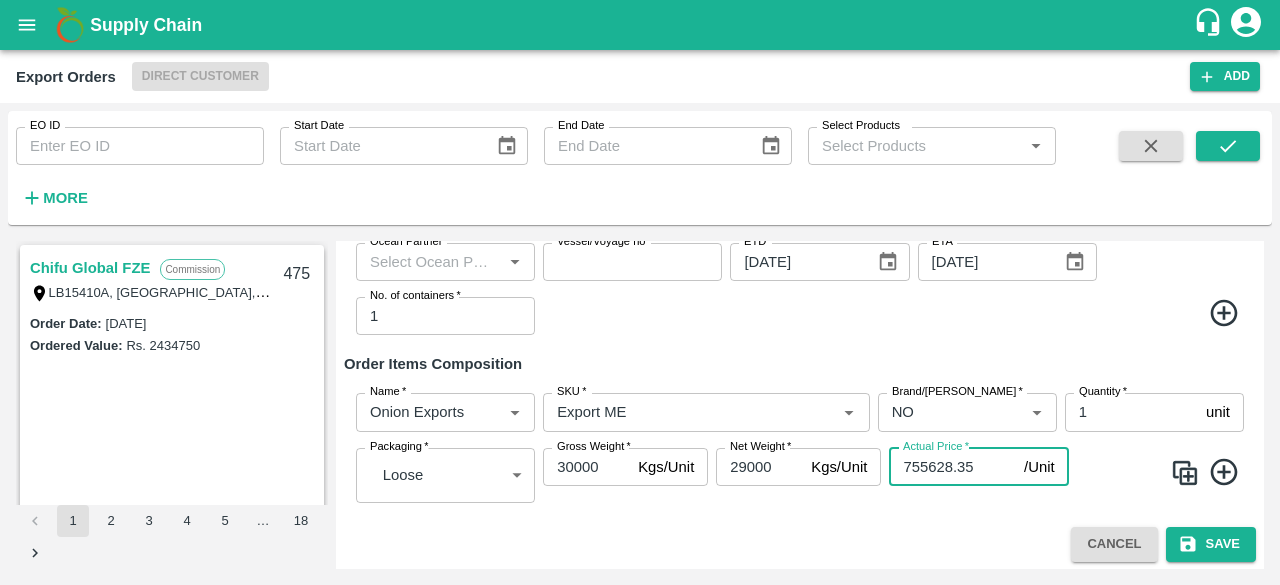 type on "755628.35" 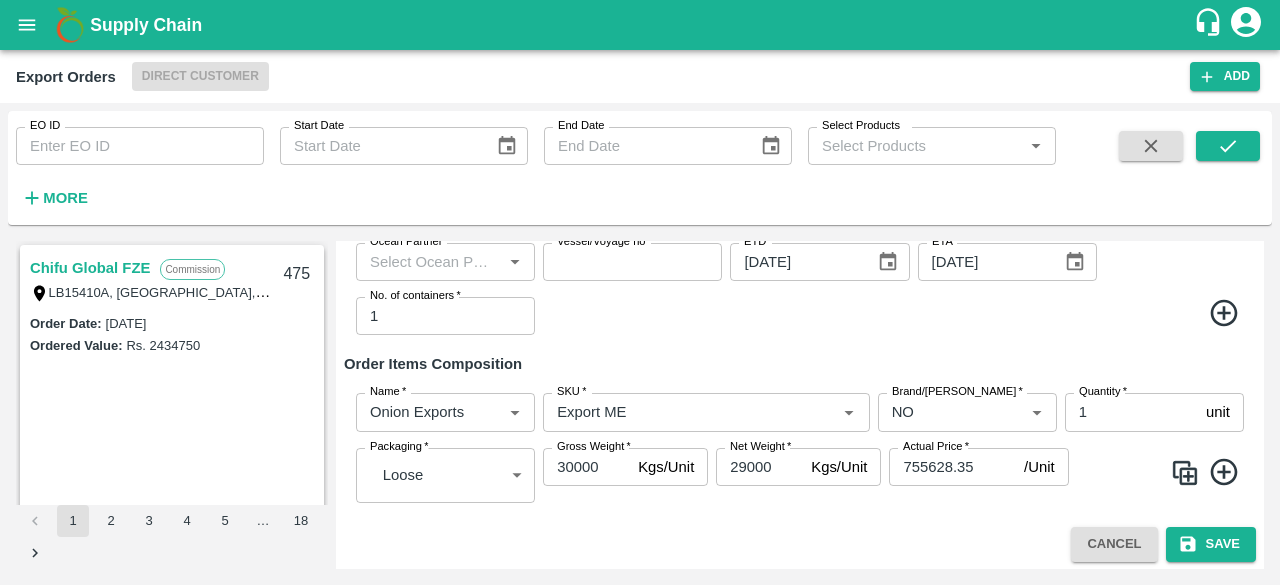 click on "Cancel Save" at bounding box center [800, 544] 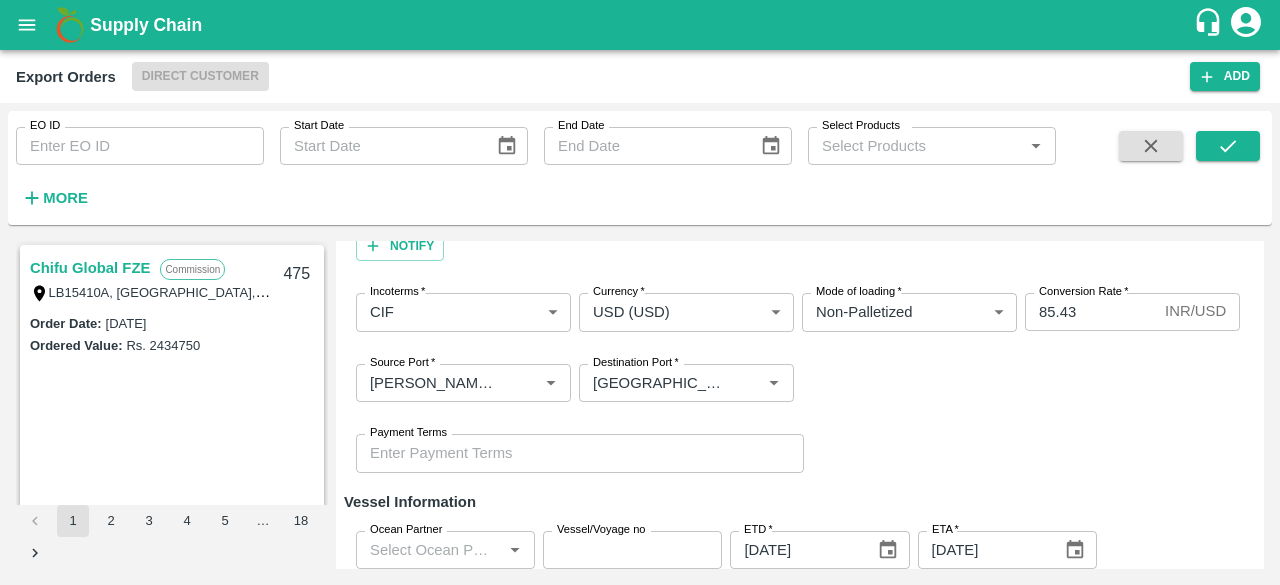 scroll, scrollTop: 567, scrollLeft: 0, axis: vertical 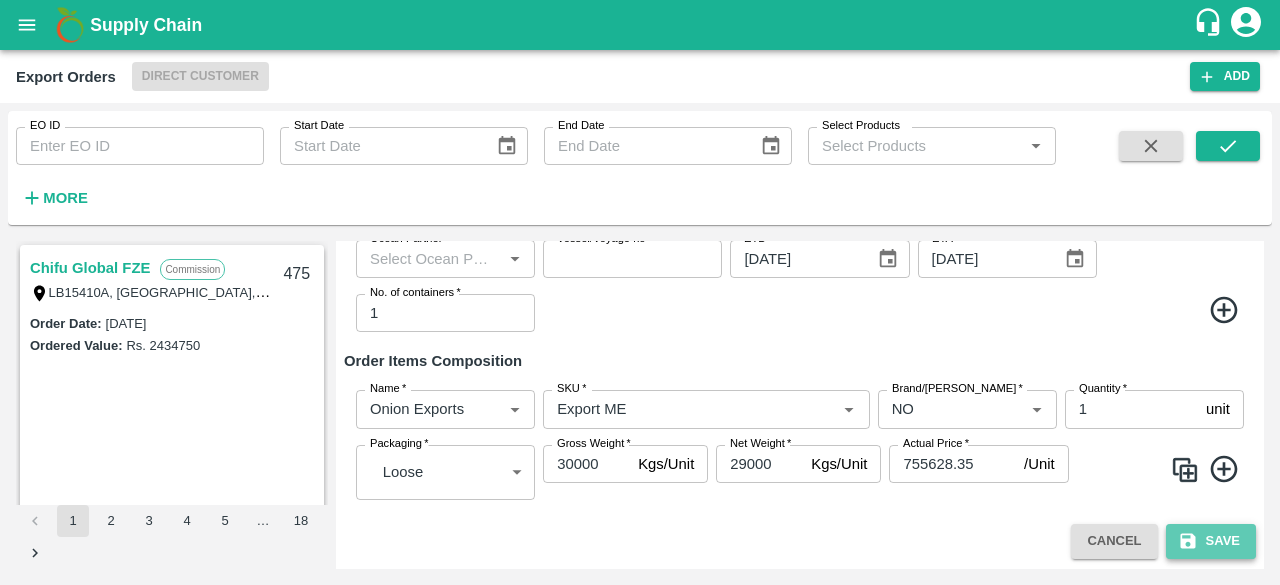 click 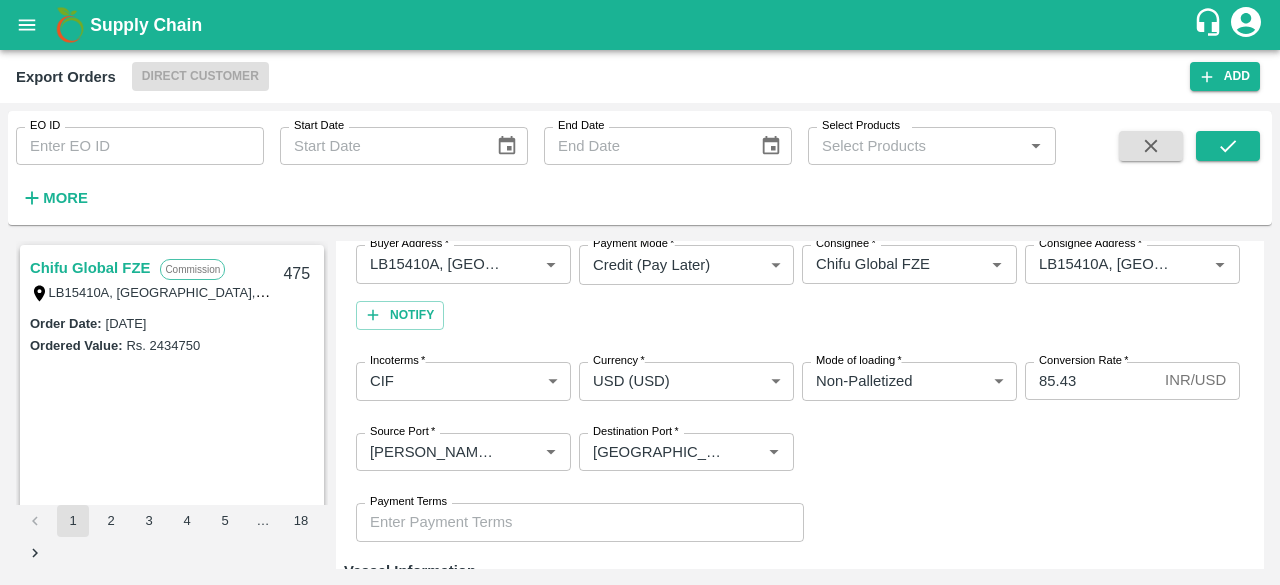 scroll, scrollTop: 0, scrollLeft: 0, axis: both 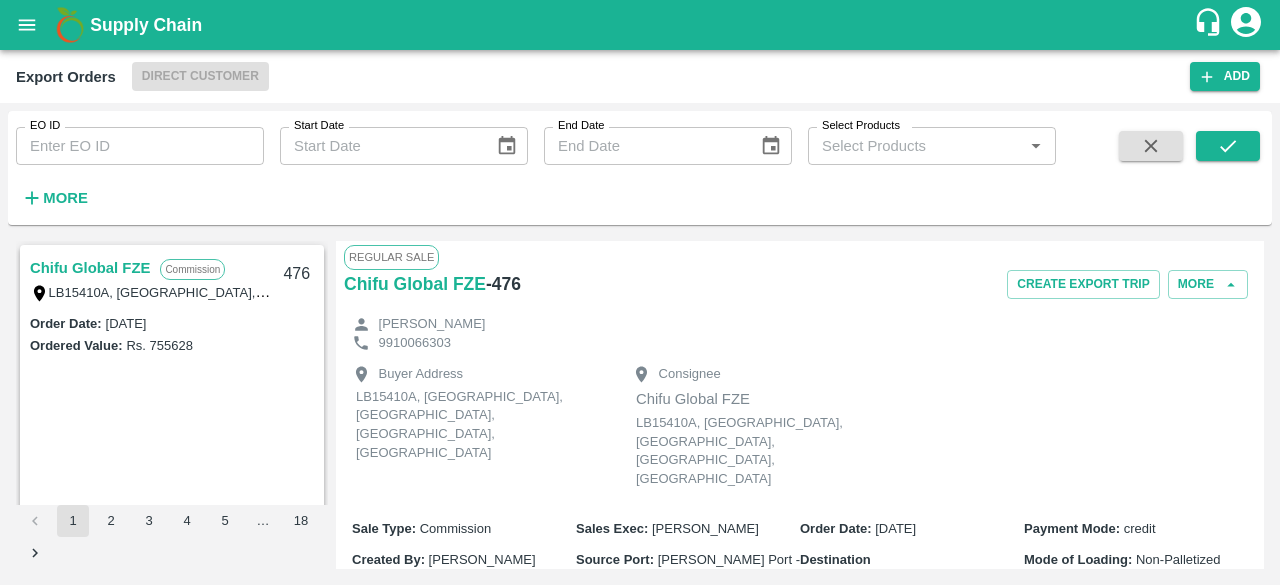 click on "- 476" at bounding box center (503, 284) 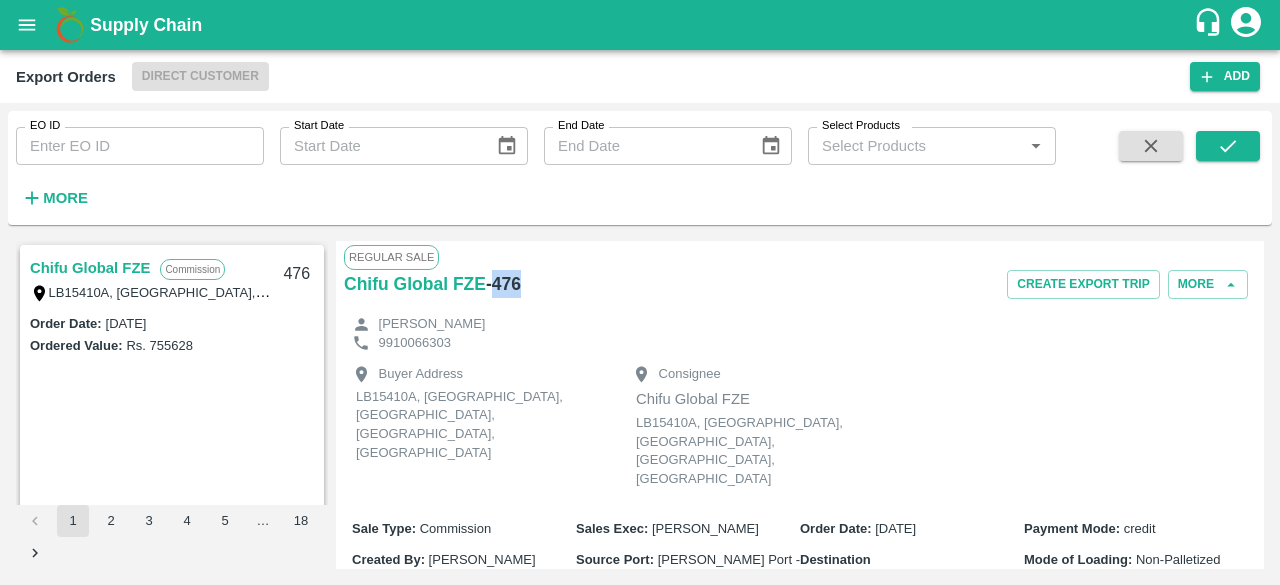 click on "- 476" at bounding box center (503, 284) 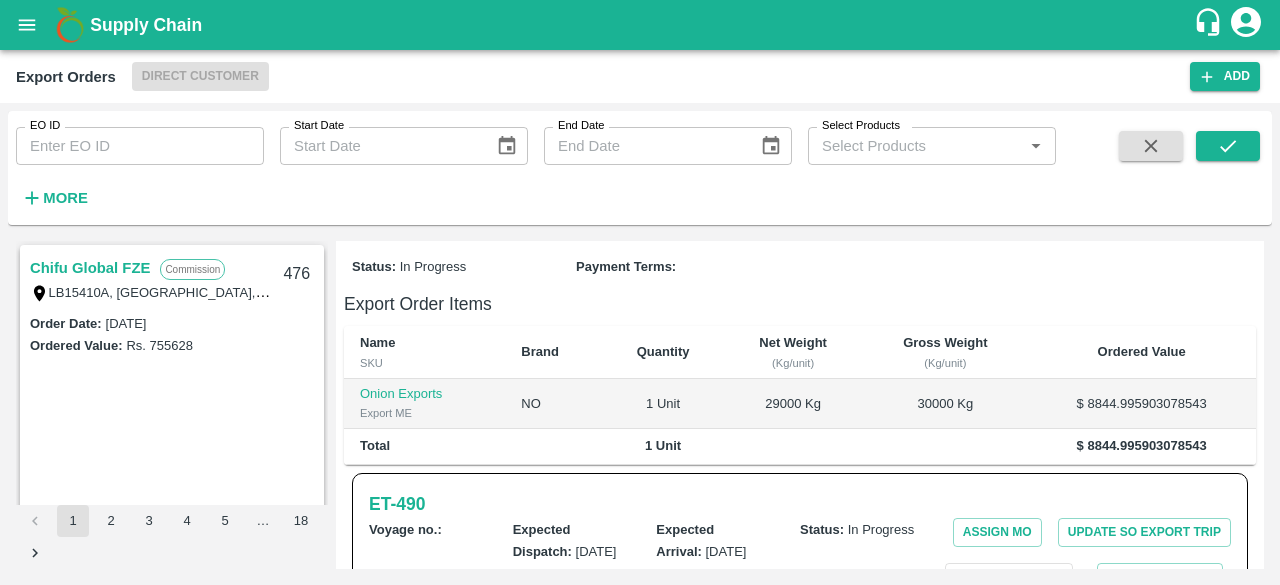 scroll, scrollTop: 512, scrollLeft: 0, axis: vertical 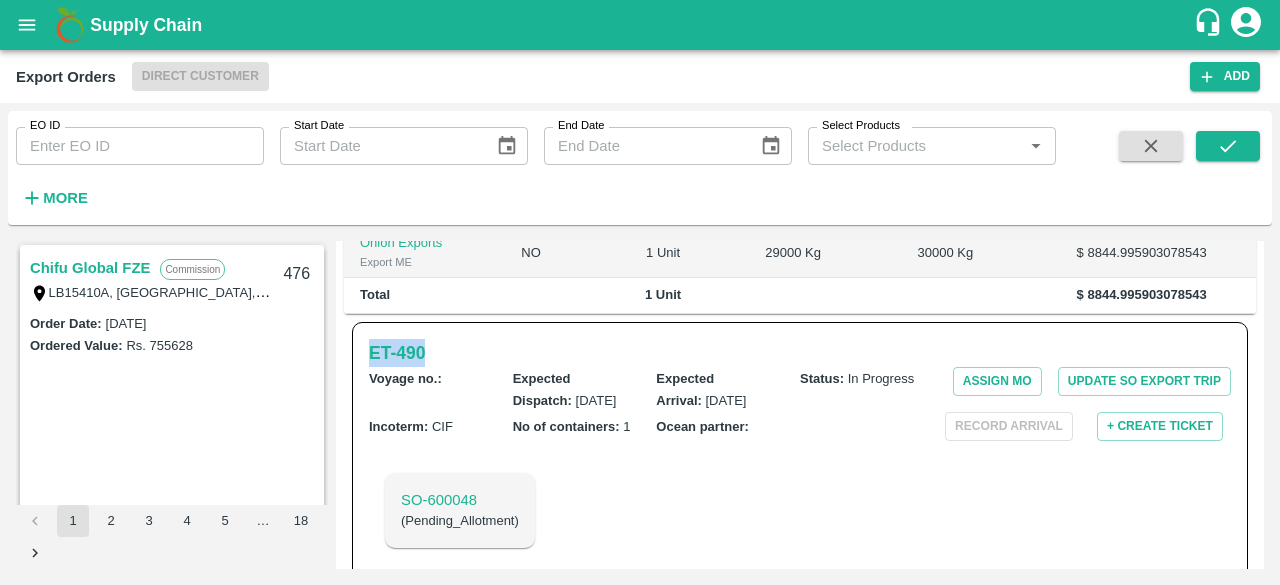 drag, startPoint x: 364, startPoint y: 331, endPoint x: 435, endPoint y: 331, distance: 71 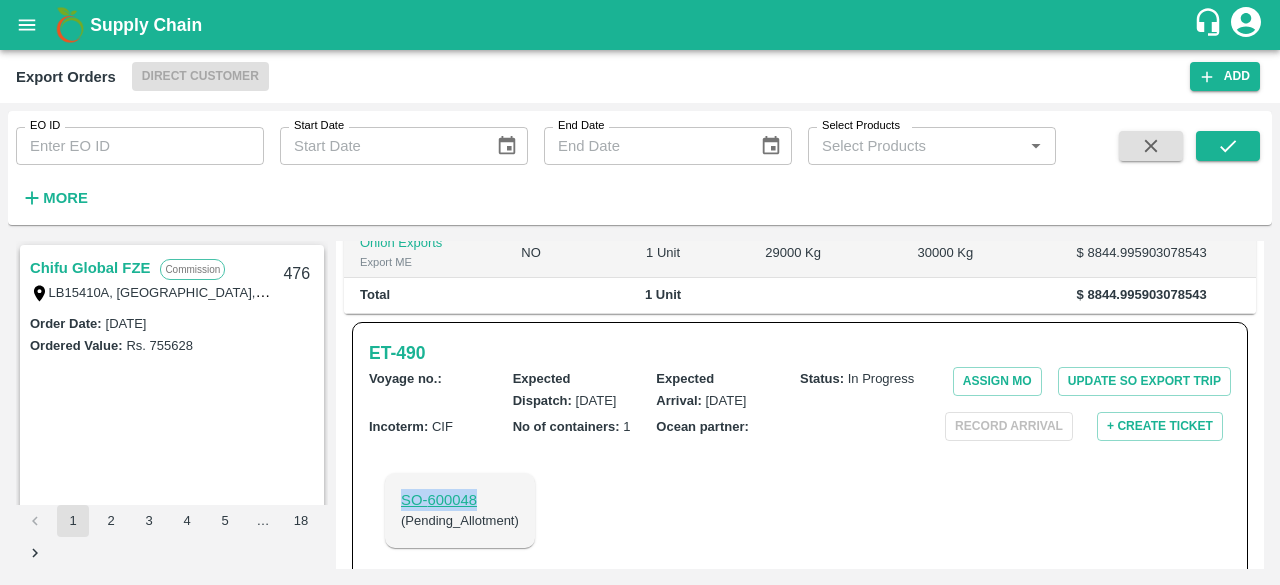 drag, startPoint x: 400, startPoint y: 479, endPoint x: 486, endPoint y: 478, distance: 86.00581 